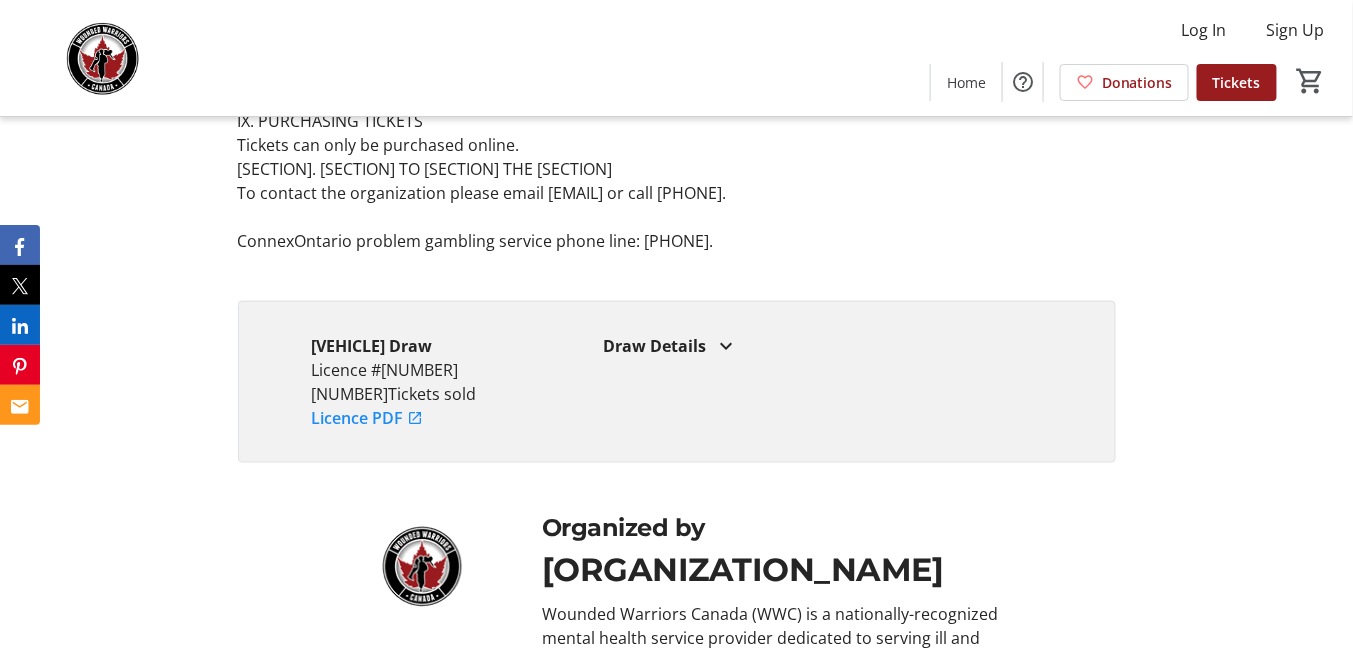 scroll, scrollTop: 5200, scrollLeft: 0, axis: vertical 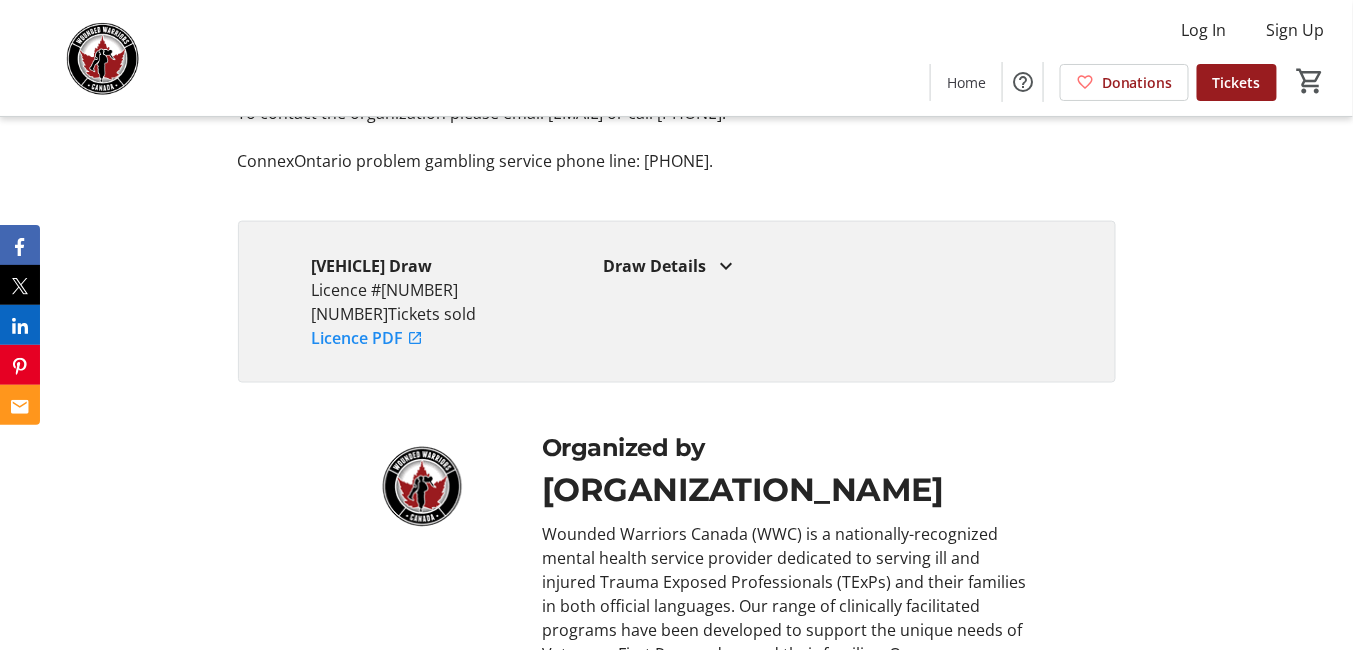 click on "Draw Details" at bounding box center [822, 266] 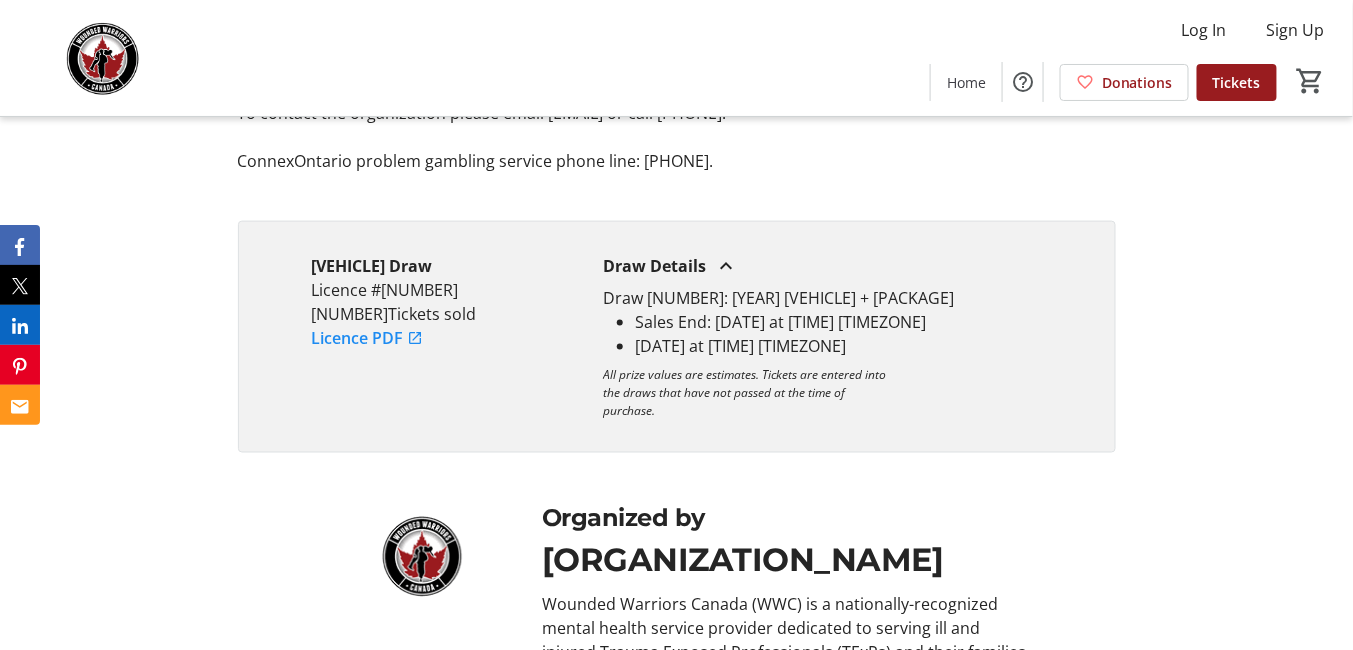 click on "Draw Details" at bounding box center [822, 266] 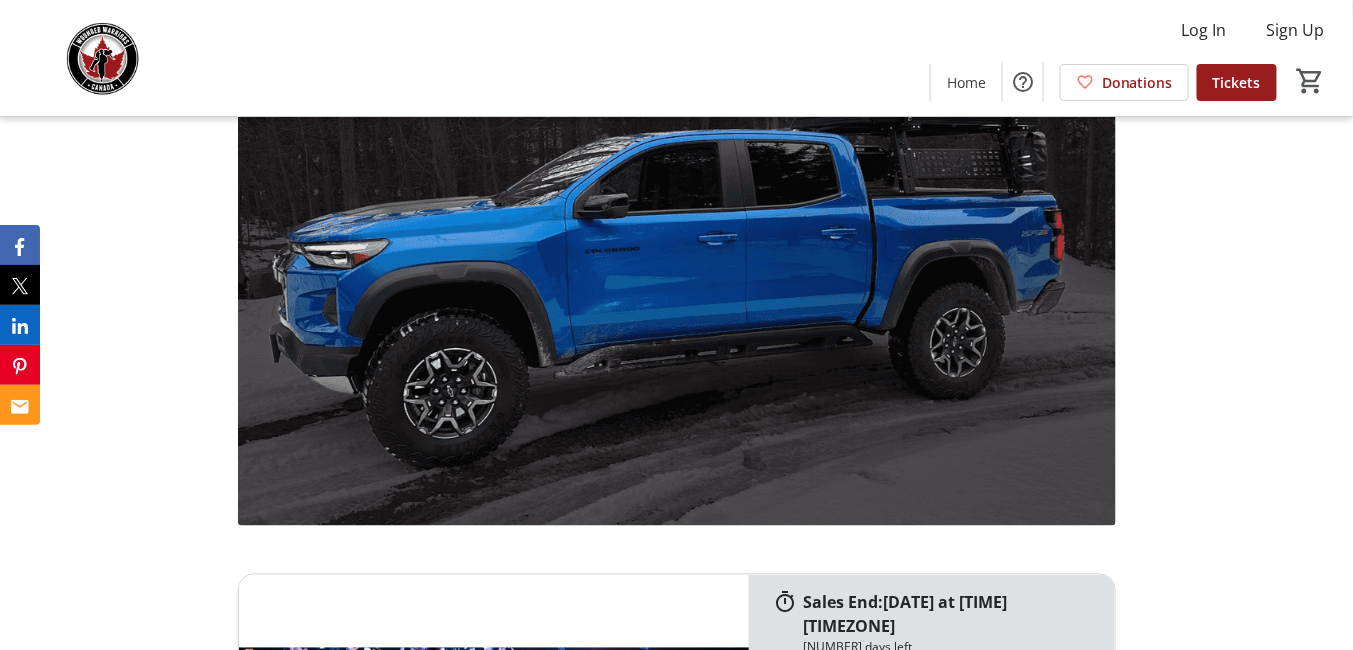 scroll, scrollTop: 1296, scrollLeft: 0, axis: vertical 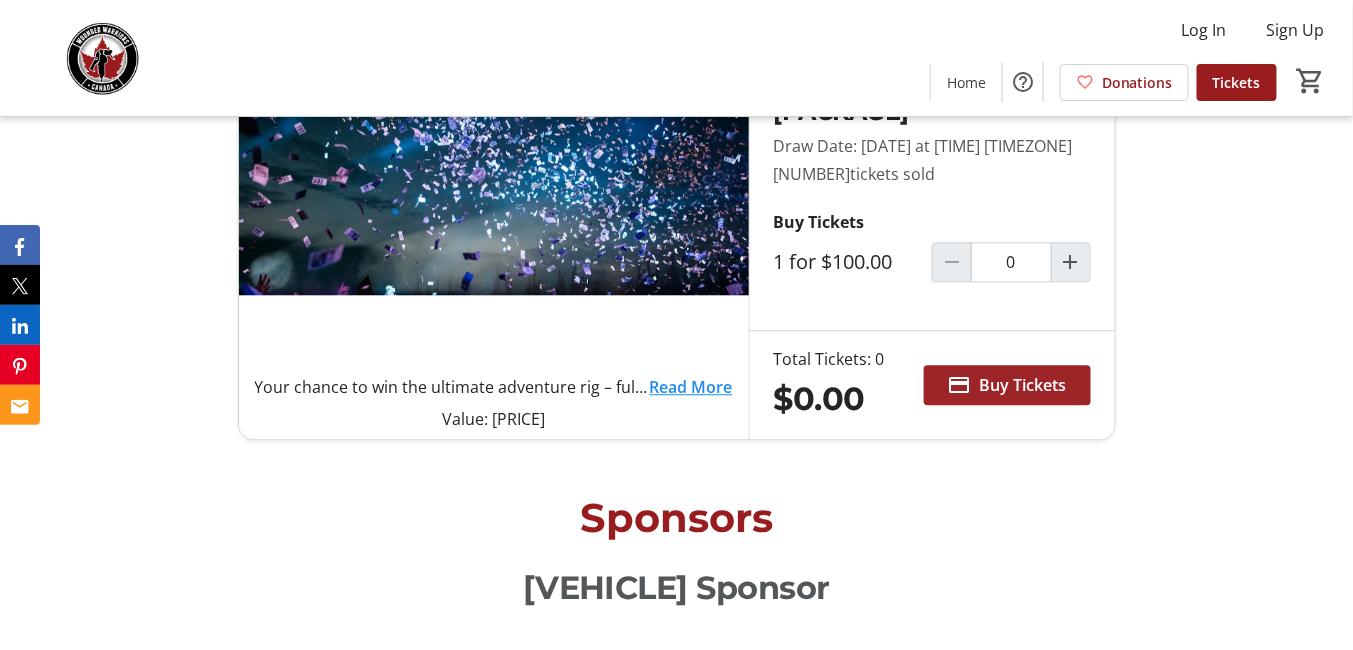 click on "Buy Tickets" at bounding box center [1023, 385] 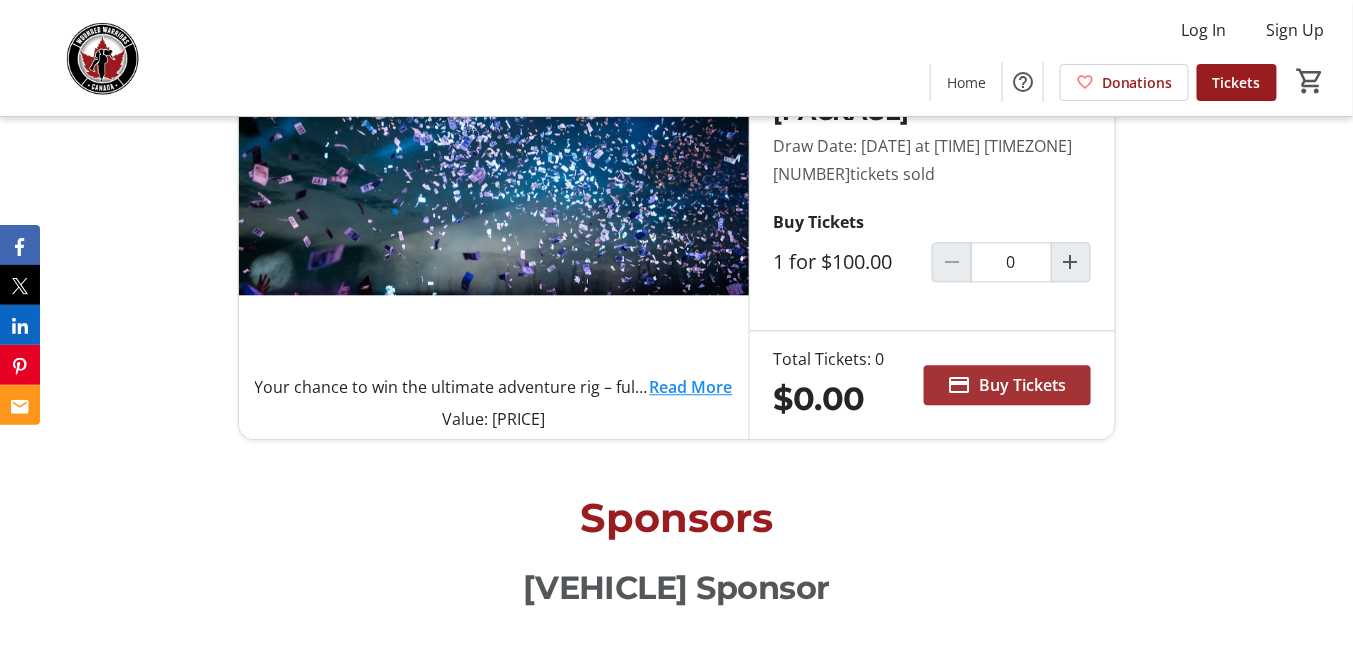 scroll, scrollTop: 0, scrollLeft: 0, axis: both 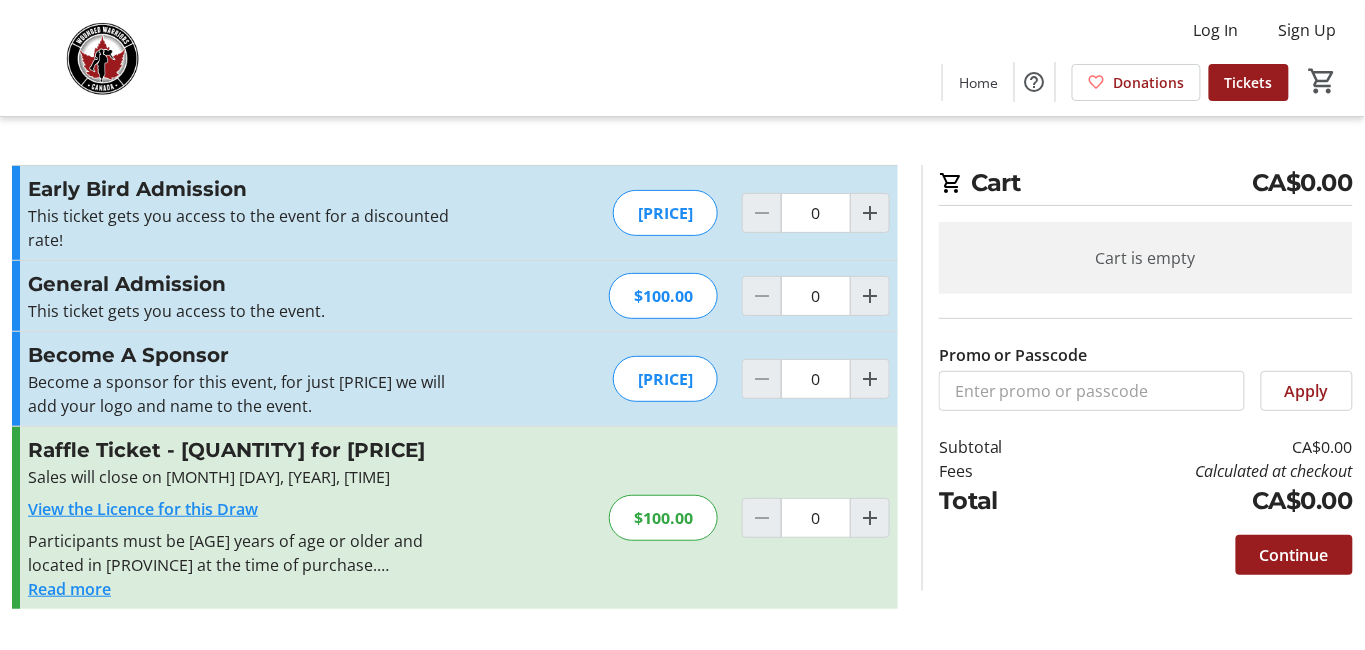 click on "Read more" 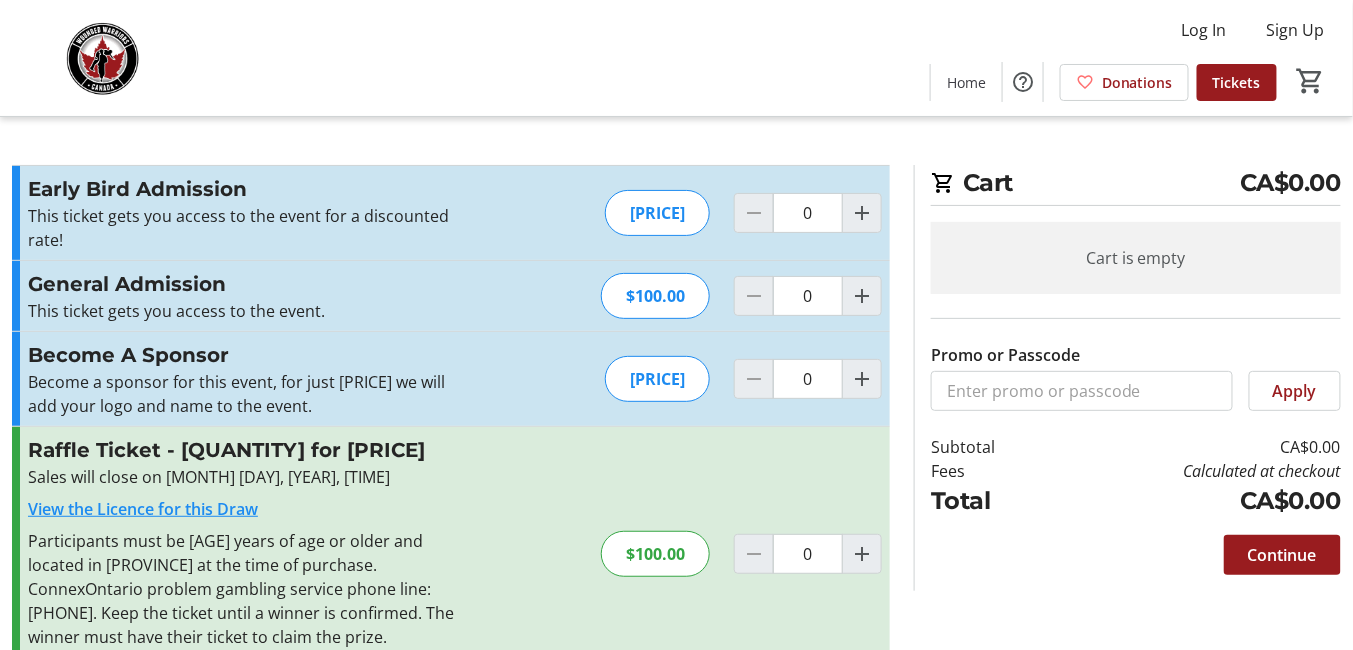 scroll, scrollTop: 53, scrollLeft: 0, axis: vertical 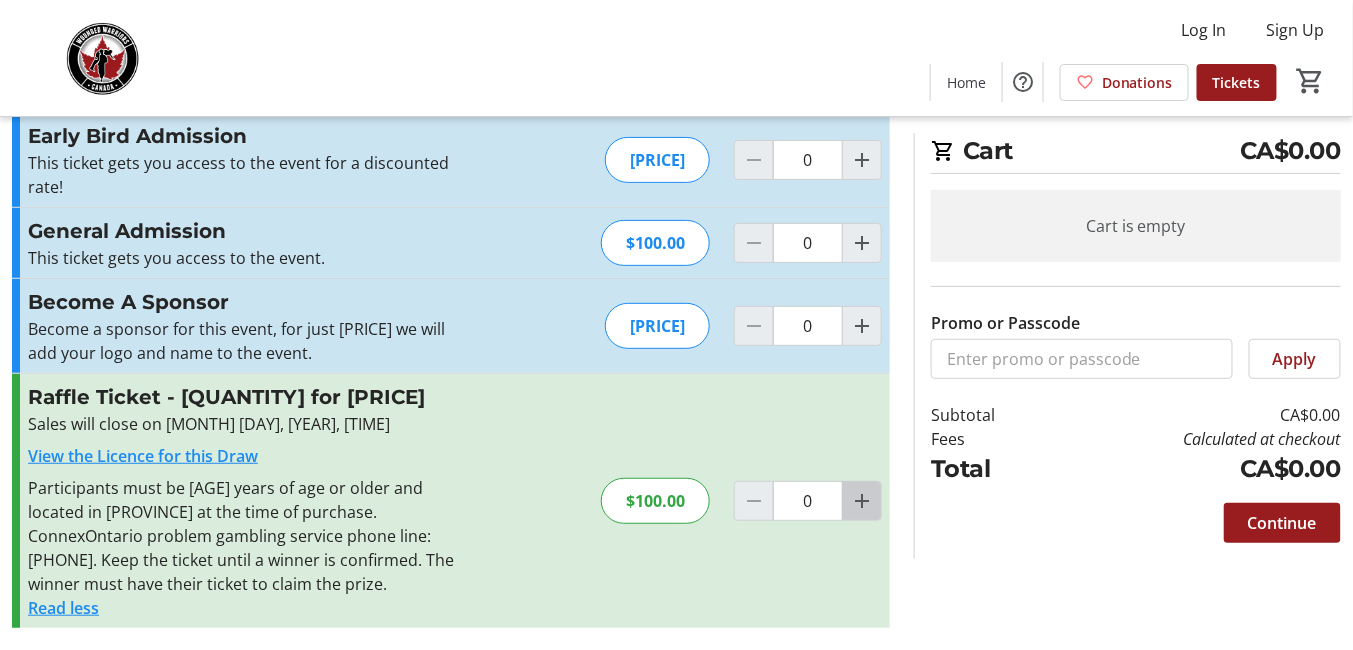 click 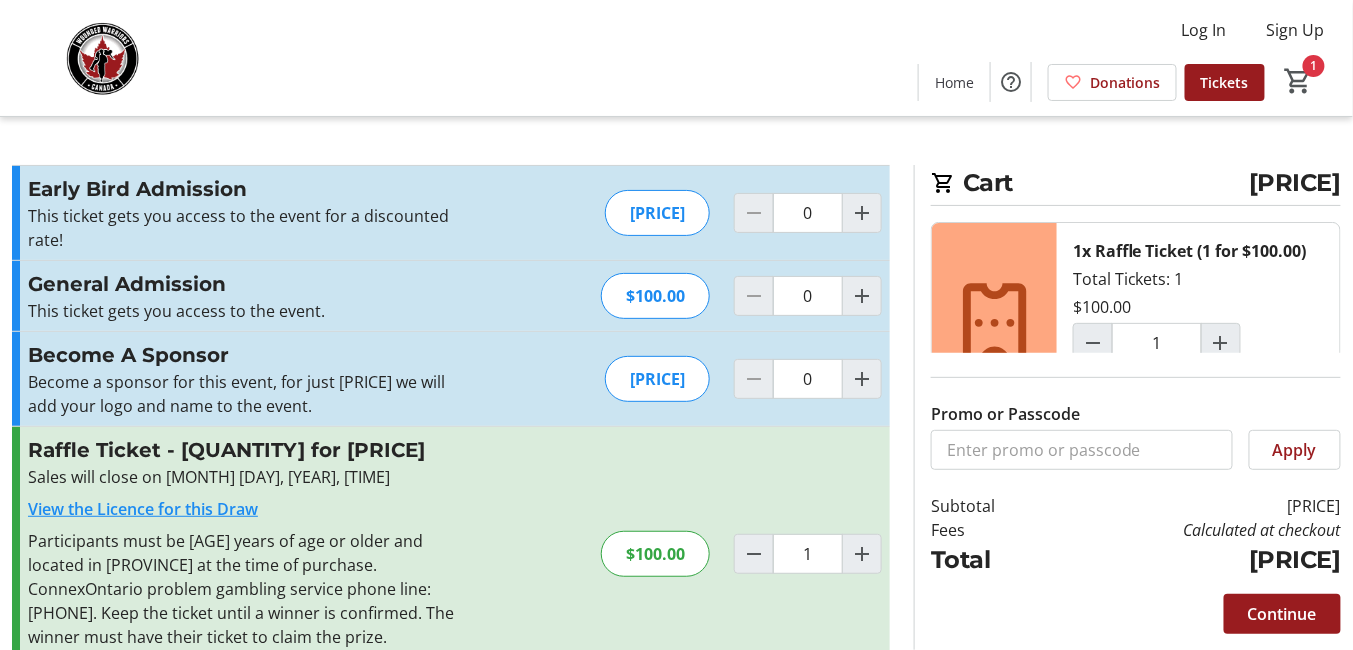 scroll, scrollTop: 53, scrollLeft: 0, axis: vertical 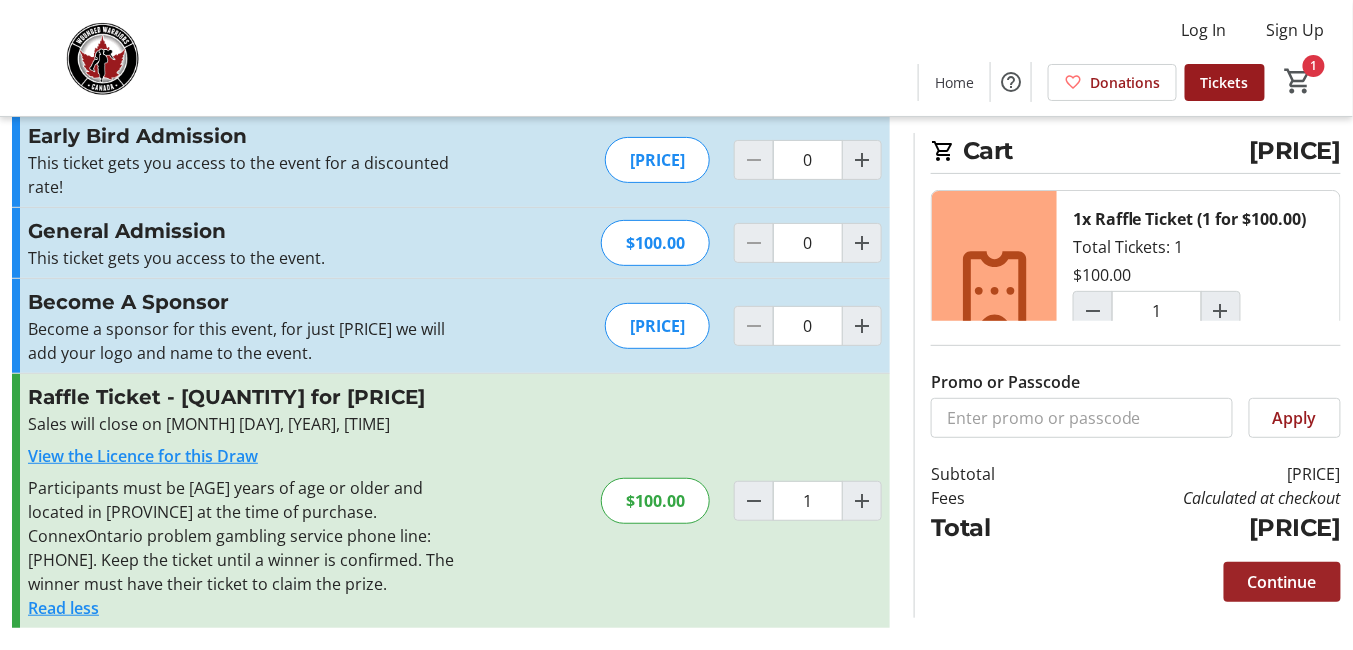 click on "Continue" 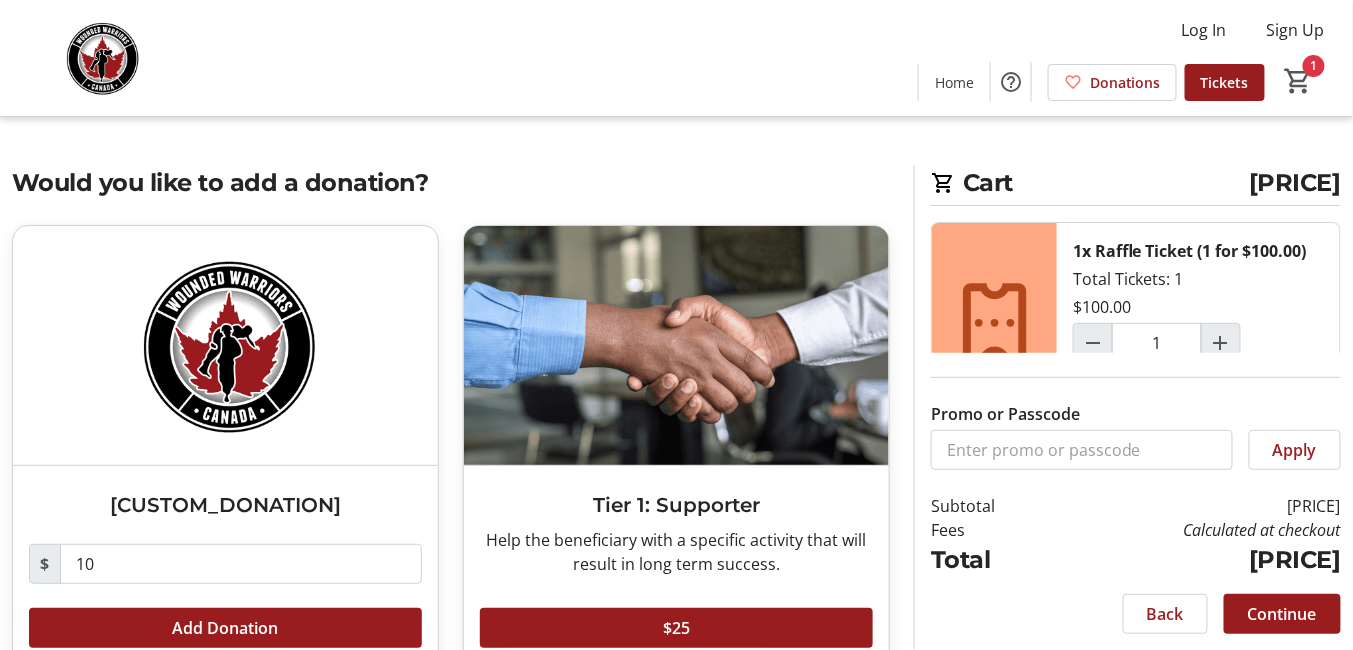 scroll, scrollTop: 509, scrollLeft: 0, axis: vertical 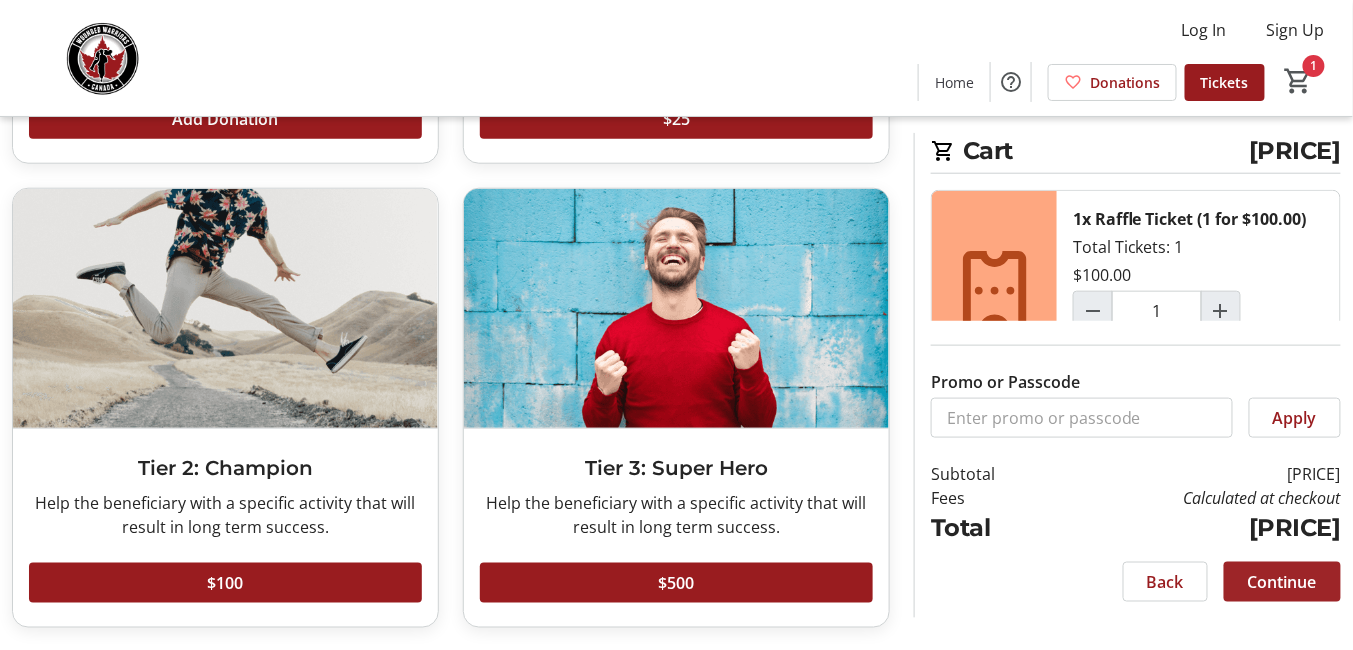 click on "Continue" 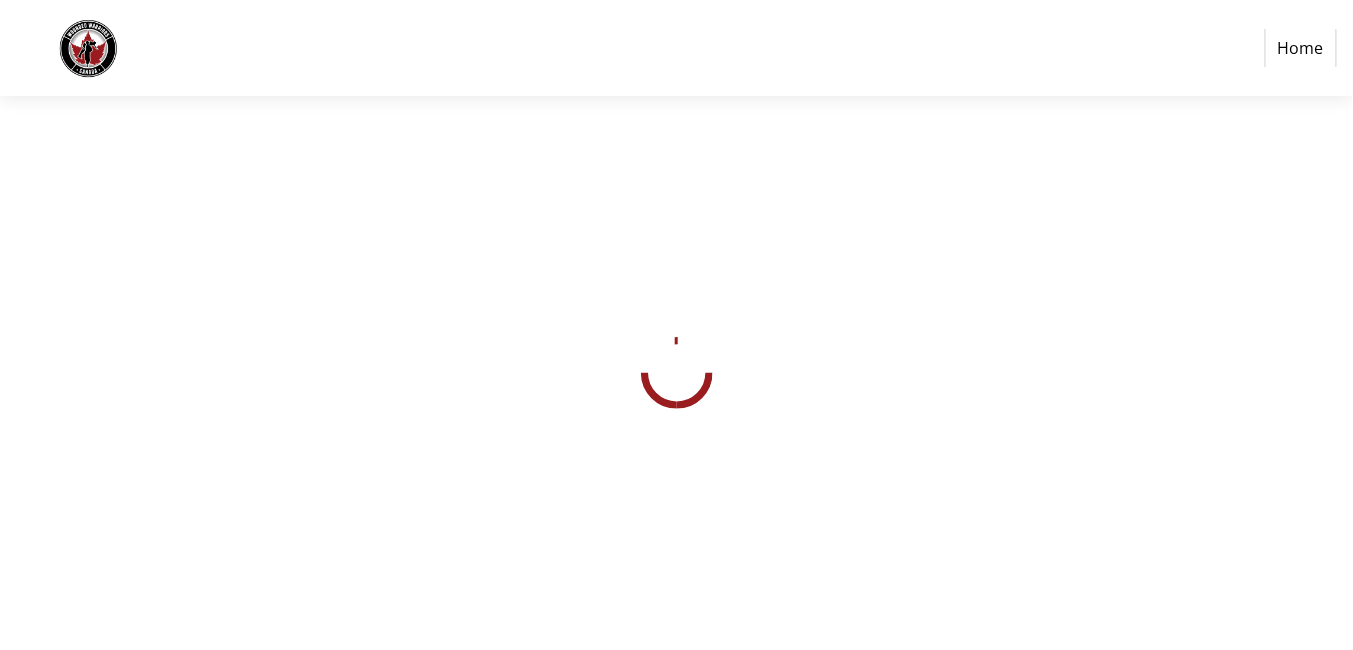 scroll, scrollTop: 0, scrollLeft: 0, axis: both 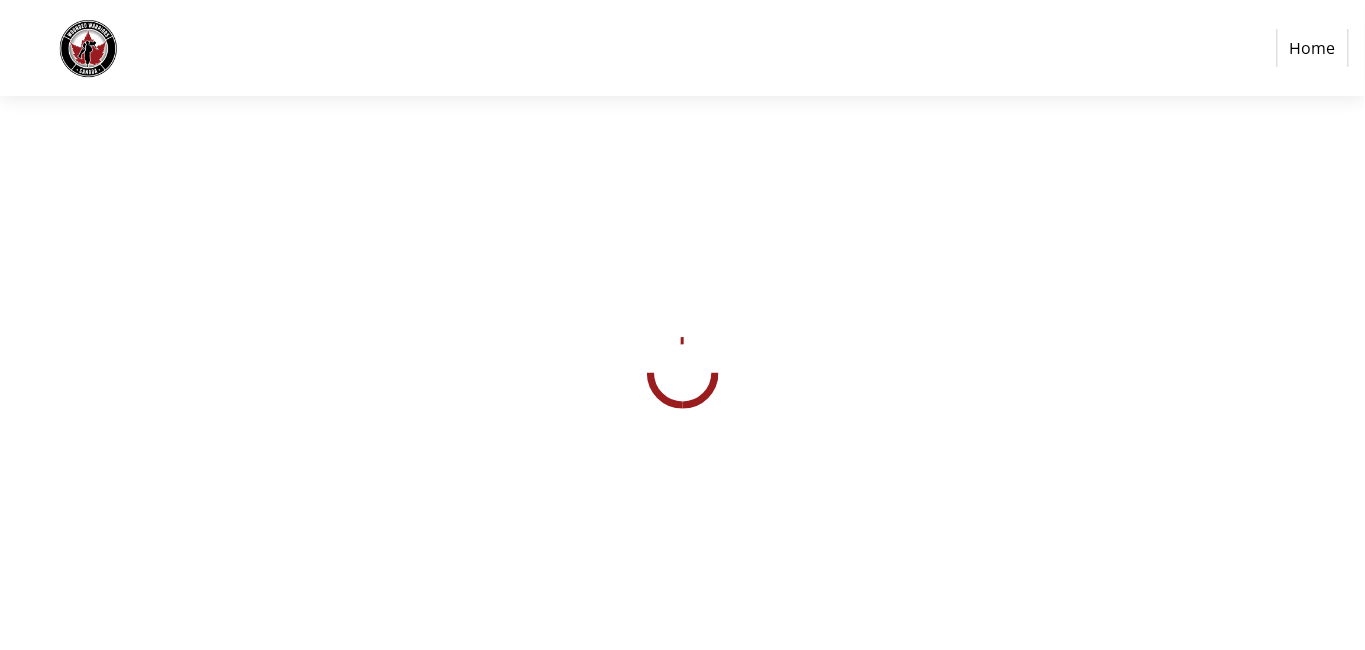 select on "CA" 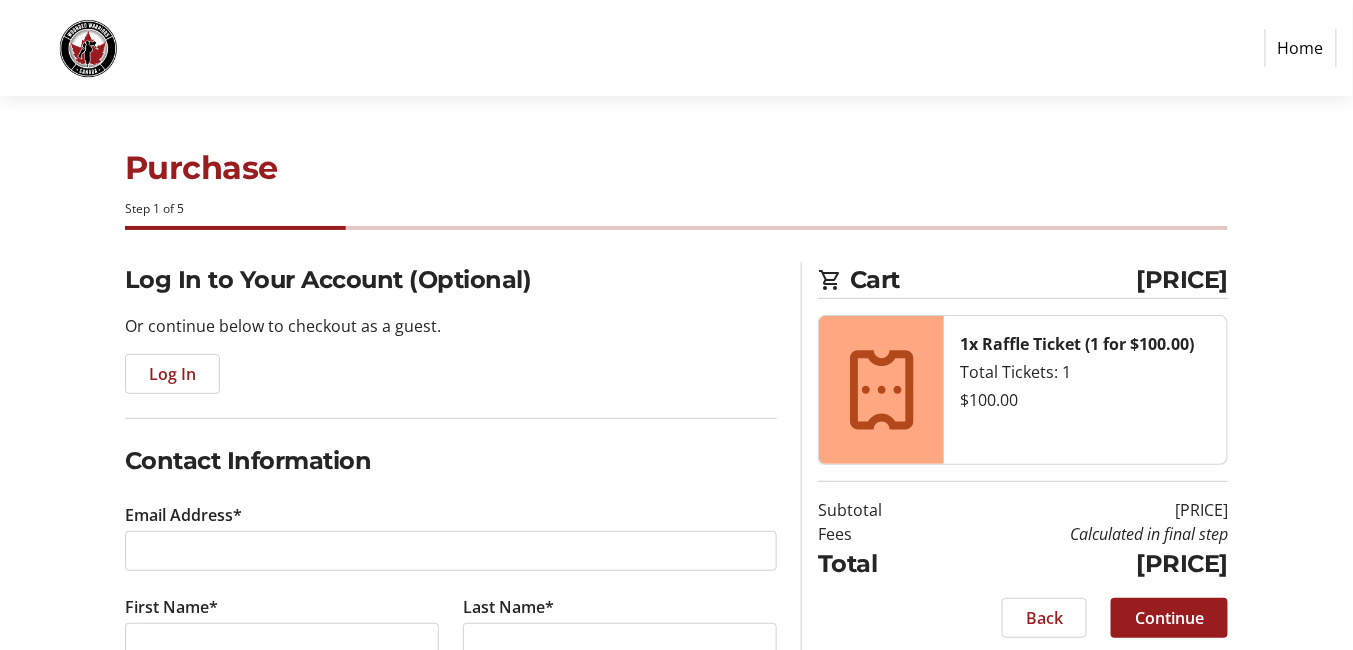 scroll, scrollTop: 160, scrollLeft: 0, axis: vertical 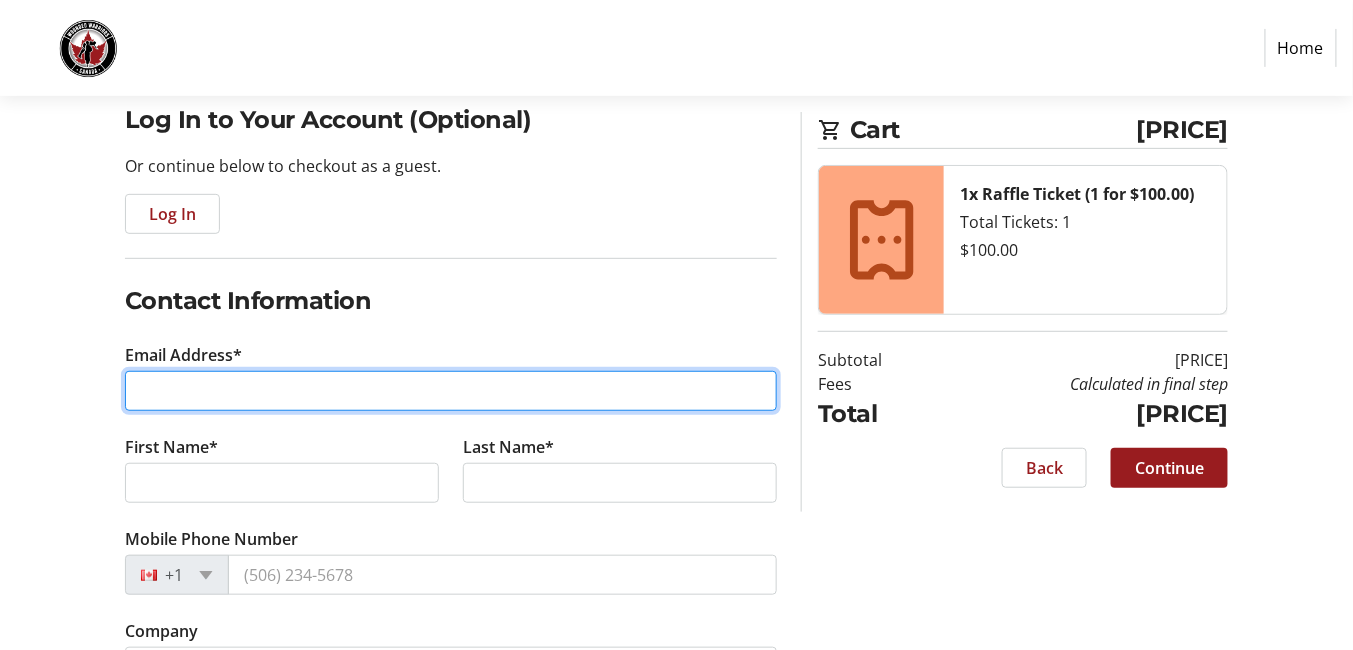 click on "Email Address*" at bounding box center [451, 391] 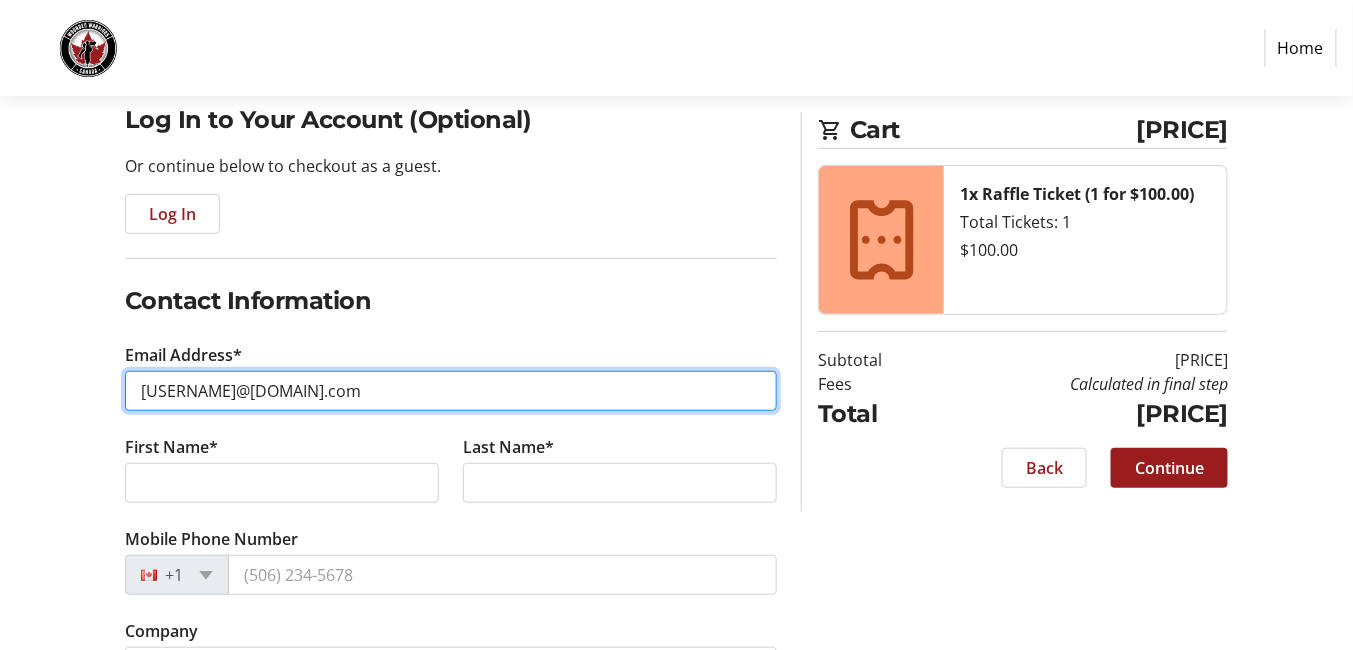 click on "[USERNAME]@[DOMAIN].com" at bounding box center [451, 391] 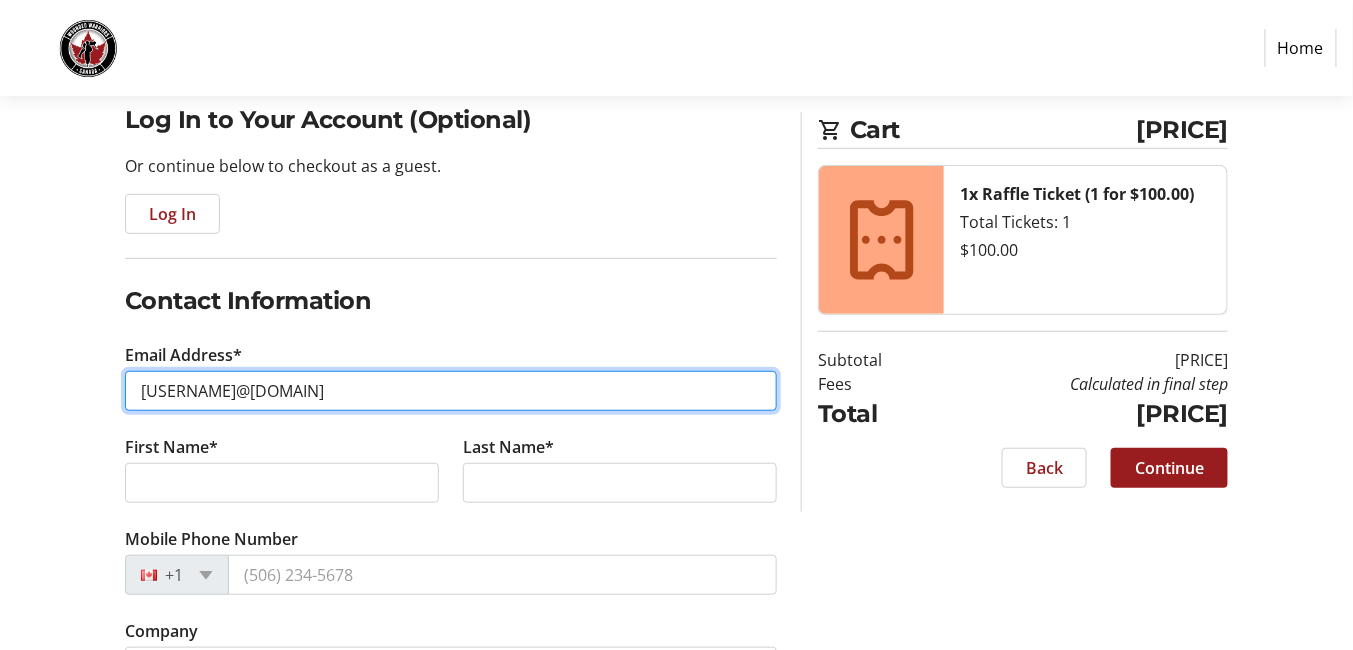 type on "[USERNAME]@[DOMAIN]" 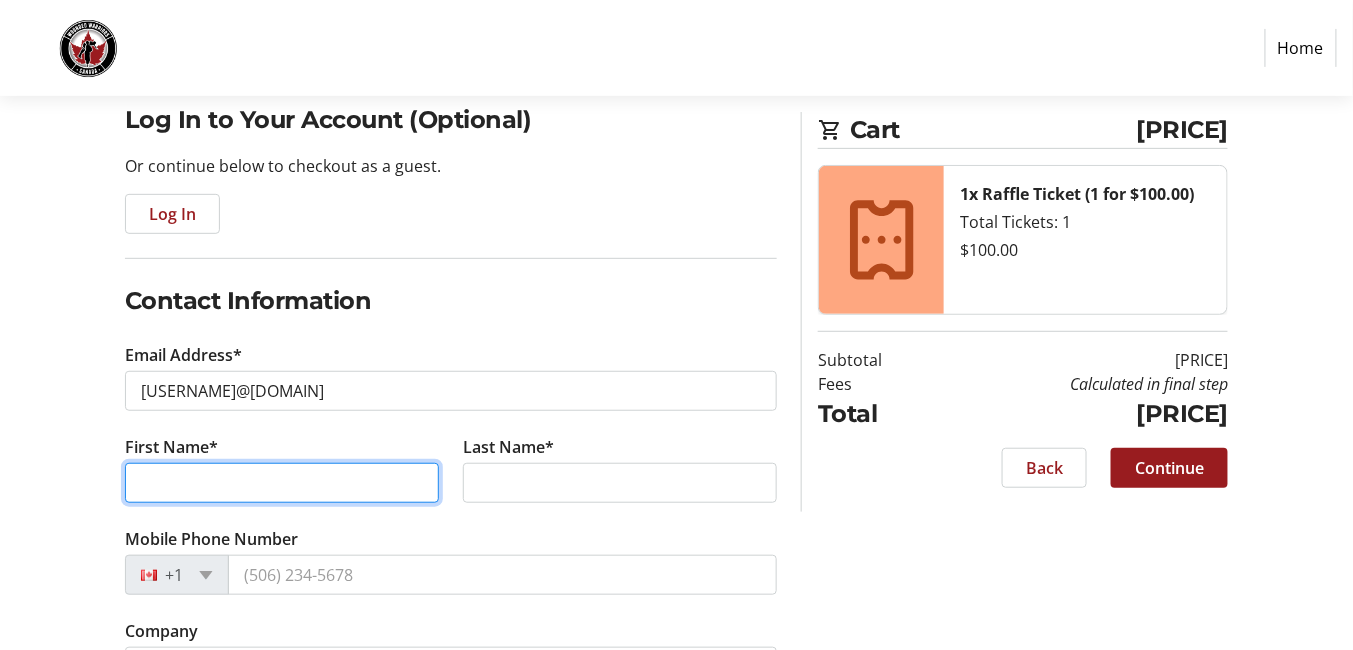 click on "First Name*" at bounding box center [282, 483] 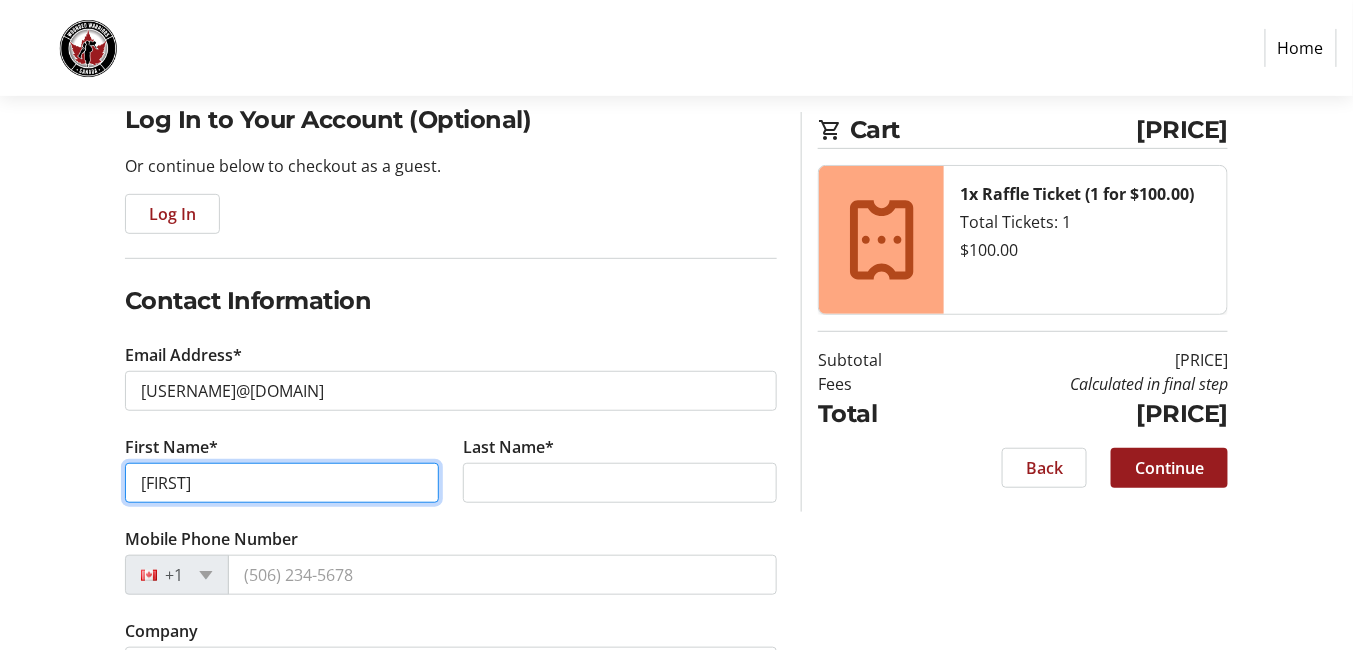 type on "[FIRST]" 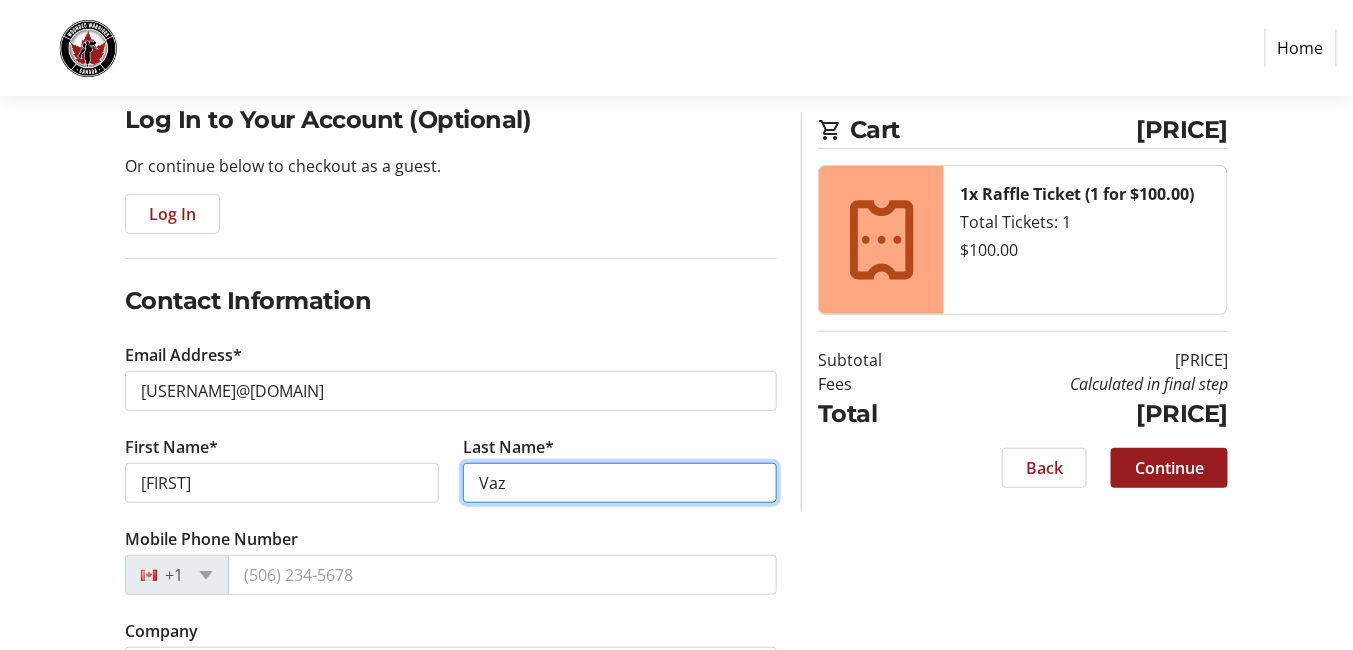 type on "Vaz" 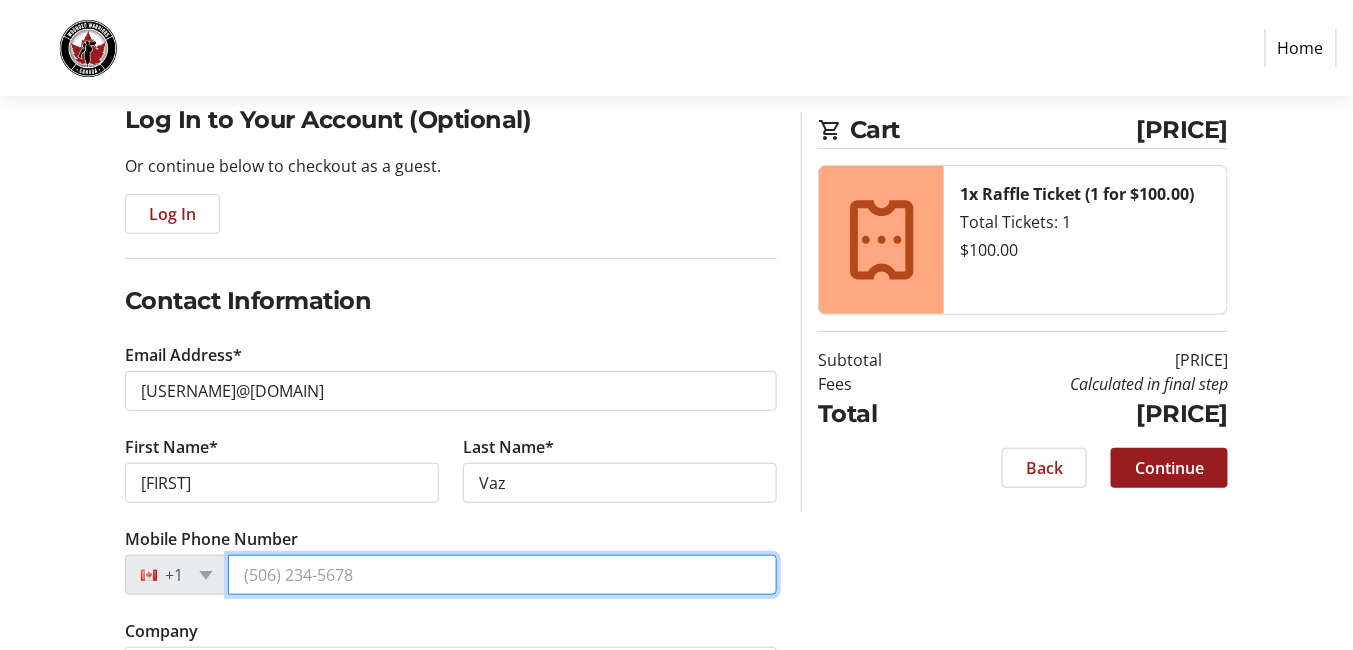 click on "Mobile Phone Number" at bounding box center [503, 575] 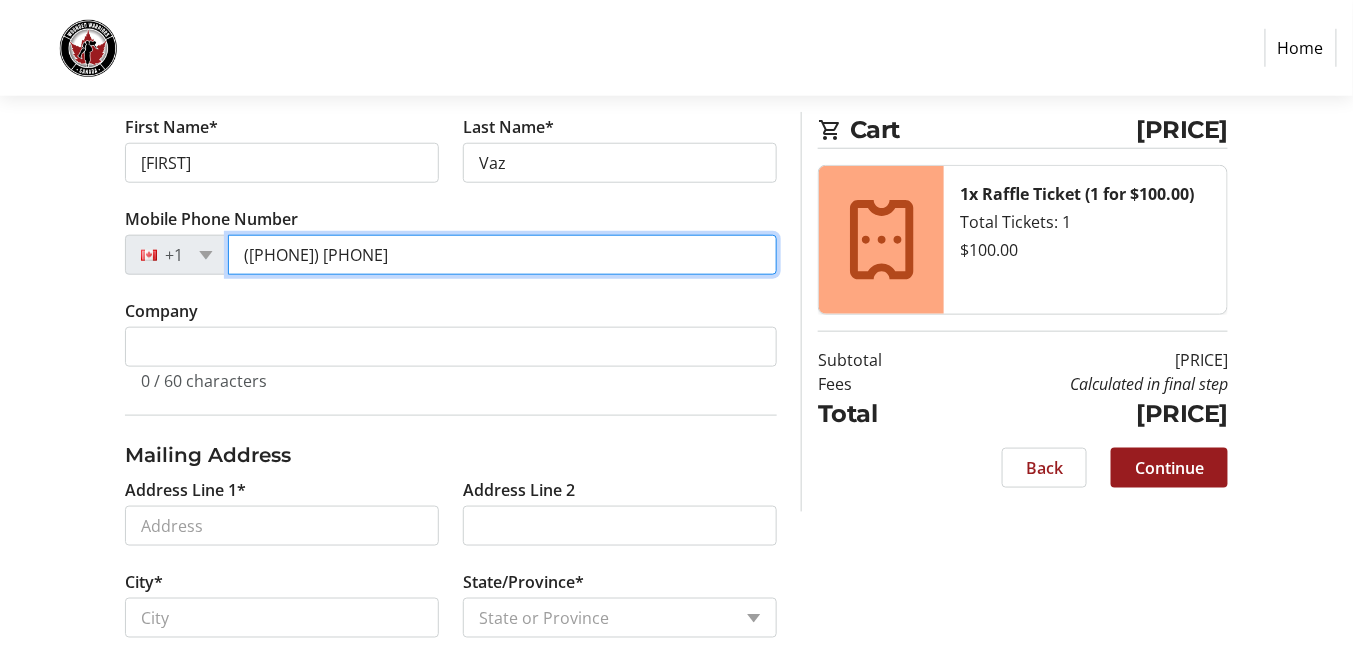 scroll, scrollTop: 560, scrollLeft: 0, axis: vertical 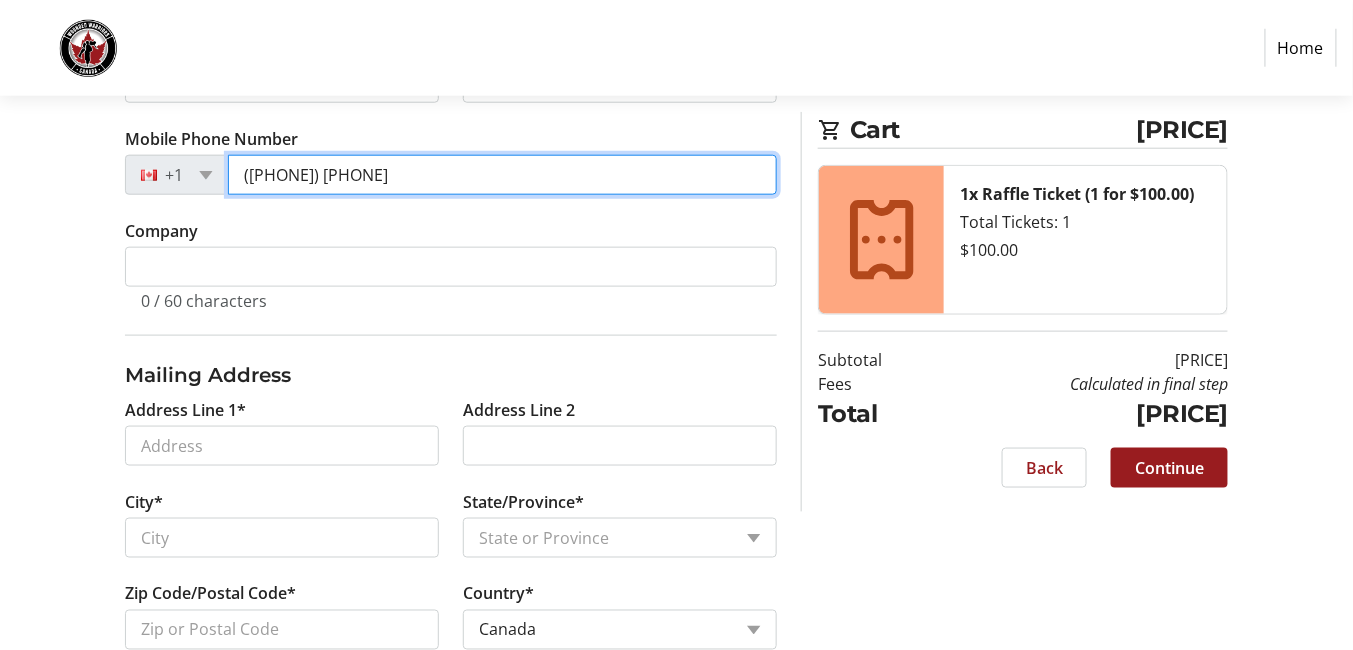 type on "([PHONE]) [PHONE]" 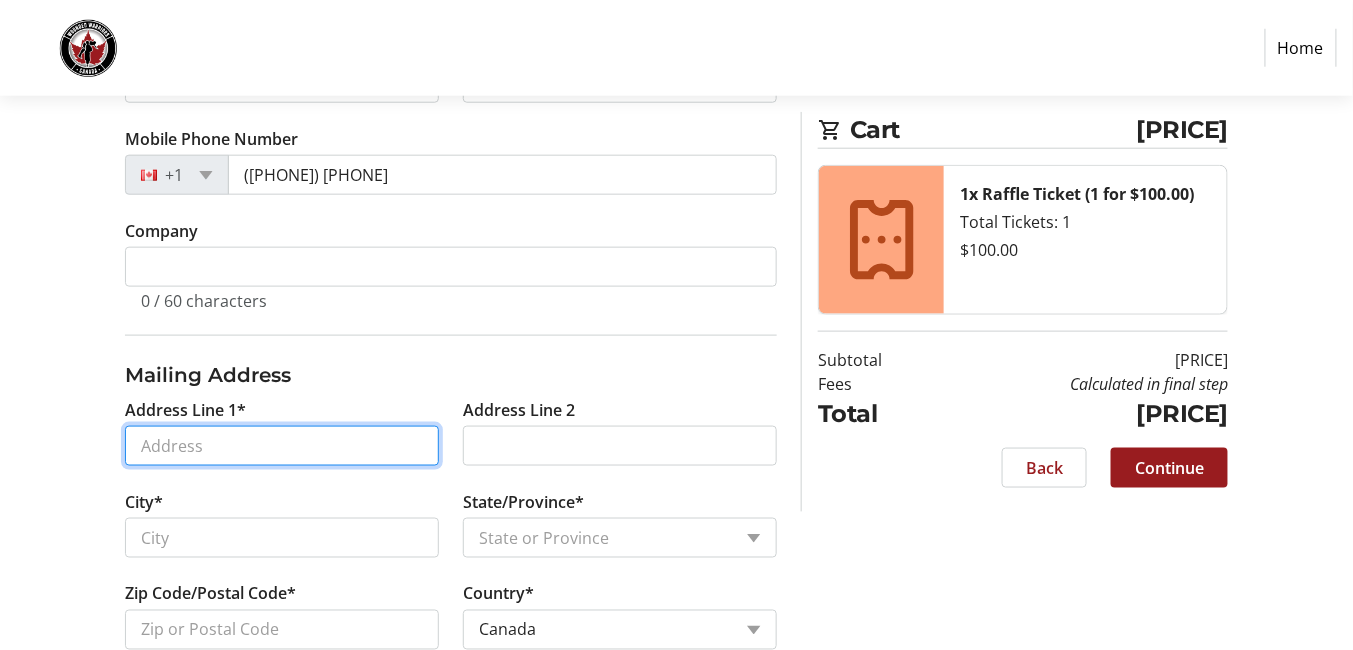 click on "Address Line 1*" at bounding box center (282, 446) 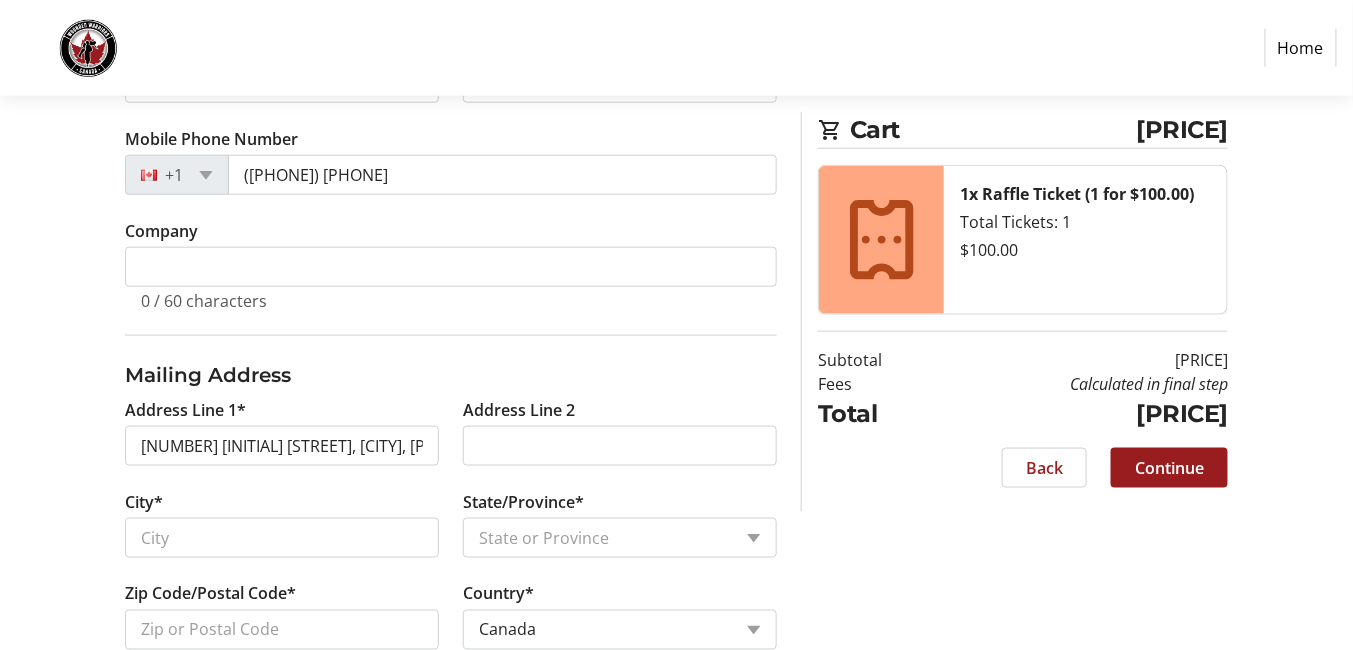 type on "[NUMBER] [INITIAL] [STREET]" 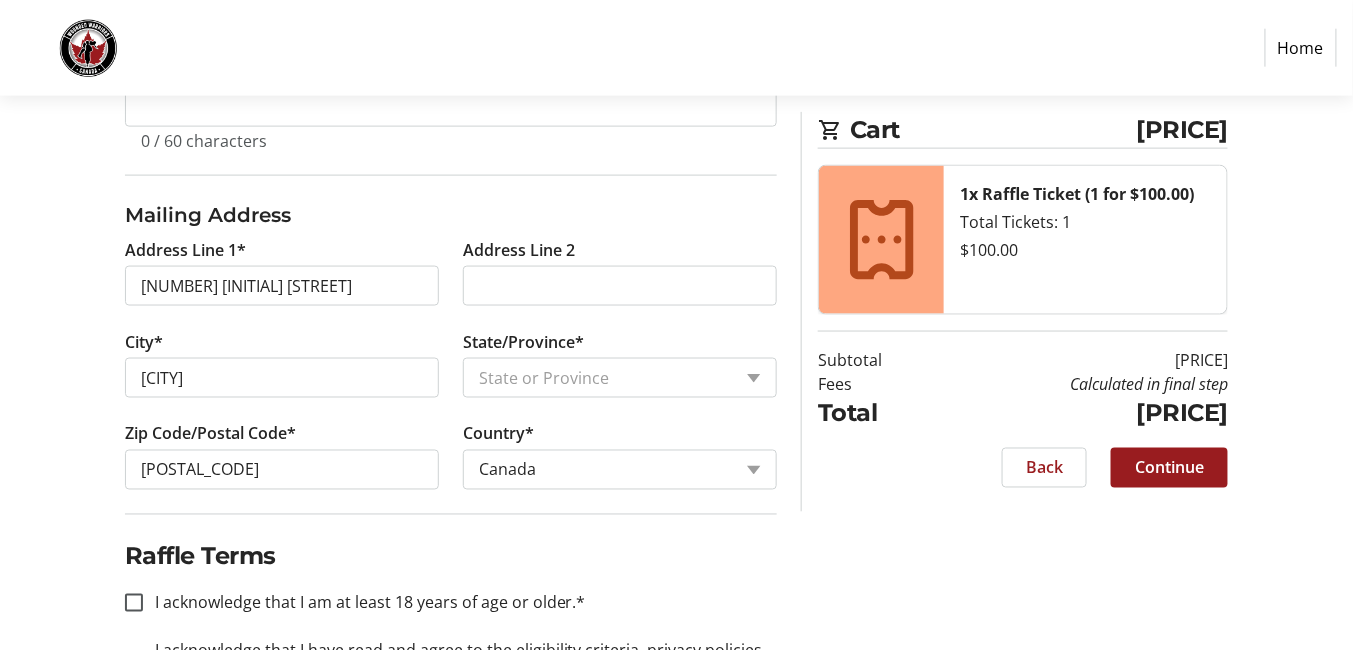 scroll, scrollTop: 800, scrollLeft: 0, axis: vertical 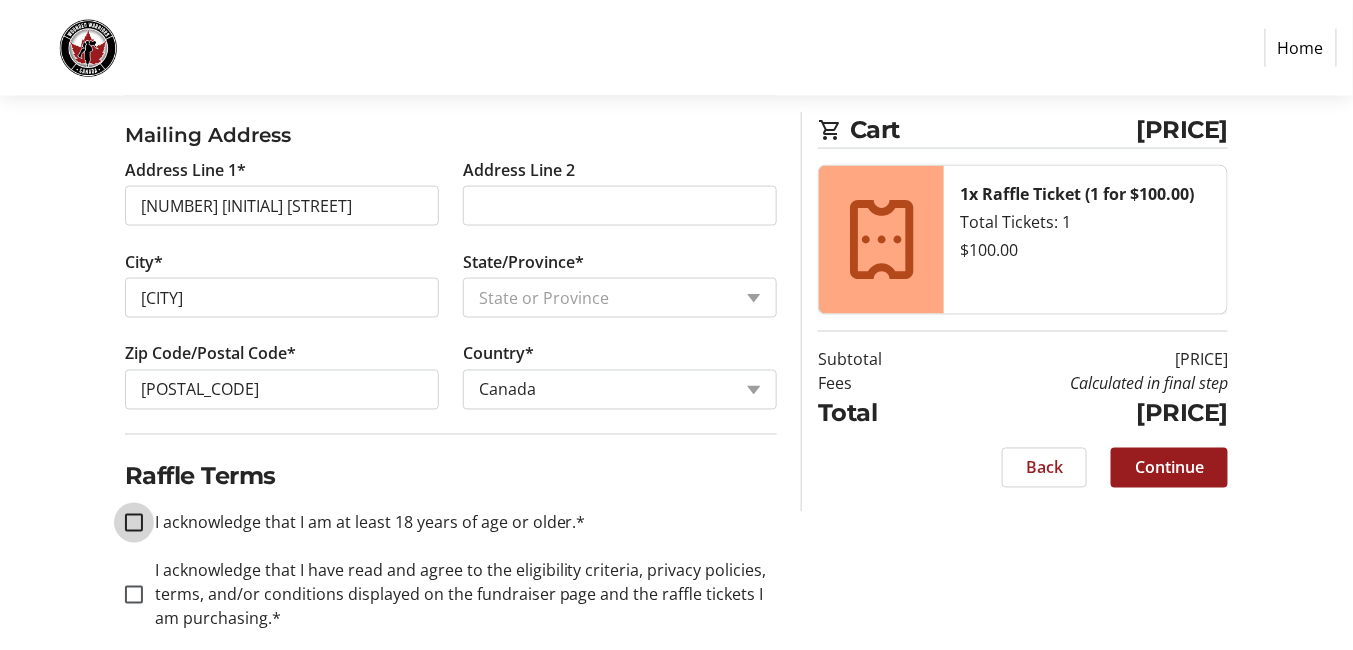 click on "I acknowledge that I am at least 18 years of age or older.*" at bounding box center (134, 523) 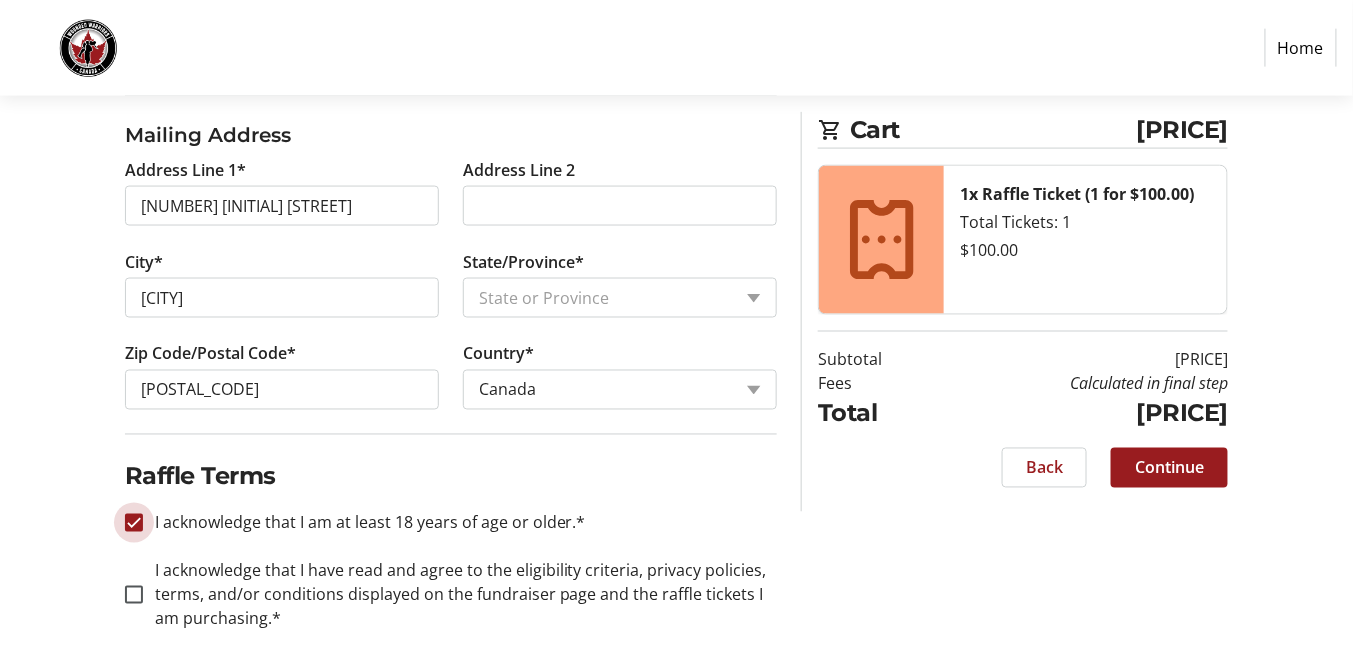 checkbox on "true" 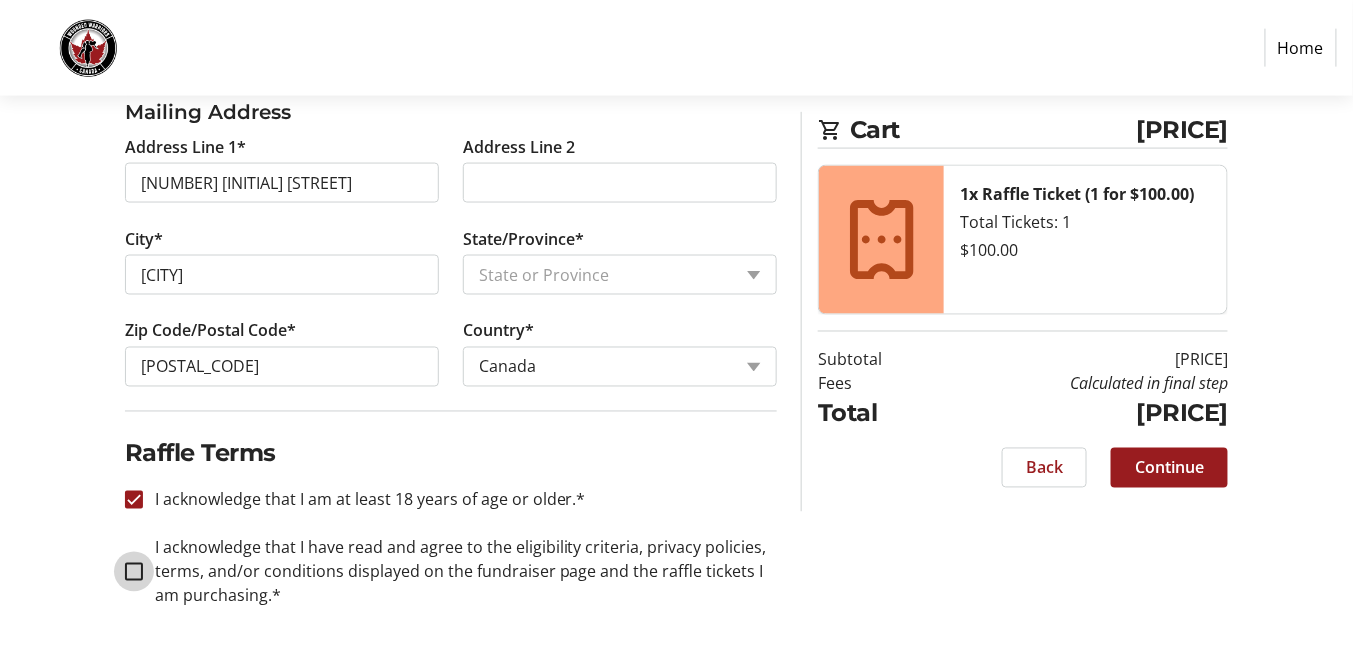 click on "I acknowledge that I have read and agree to the eligibility criteria, privacy policies, terms,
and/or conditions displayed on the fundraiser page and the raffle tickets I am purchasing.*" at bounding box center (134, 572) 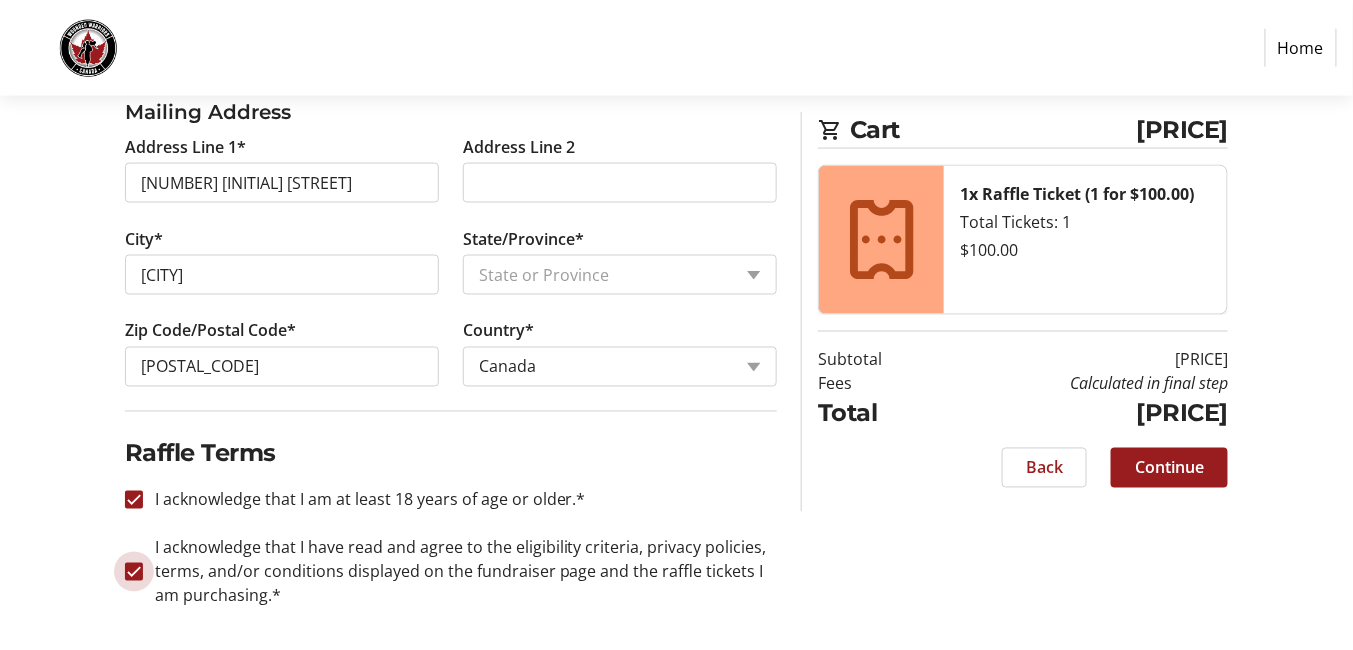 checkbox on "true" 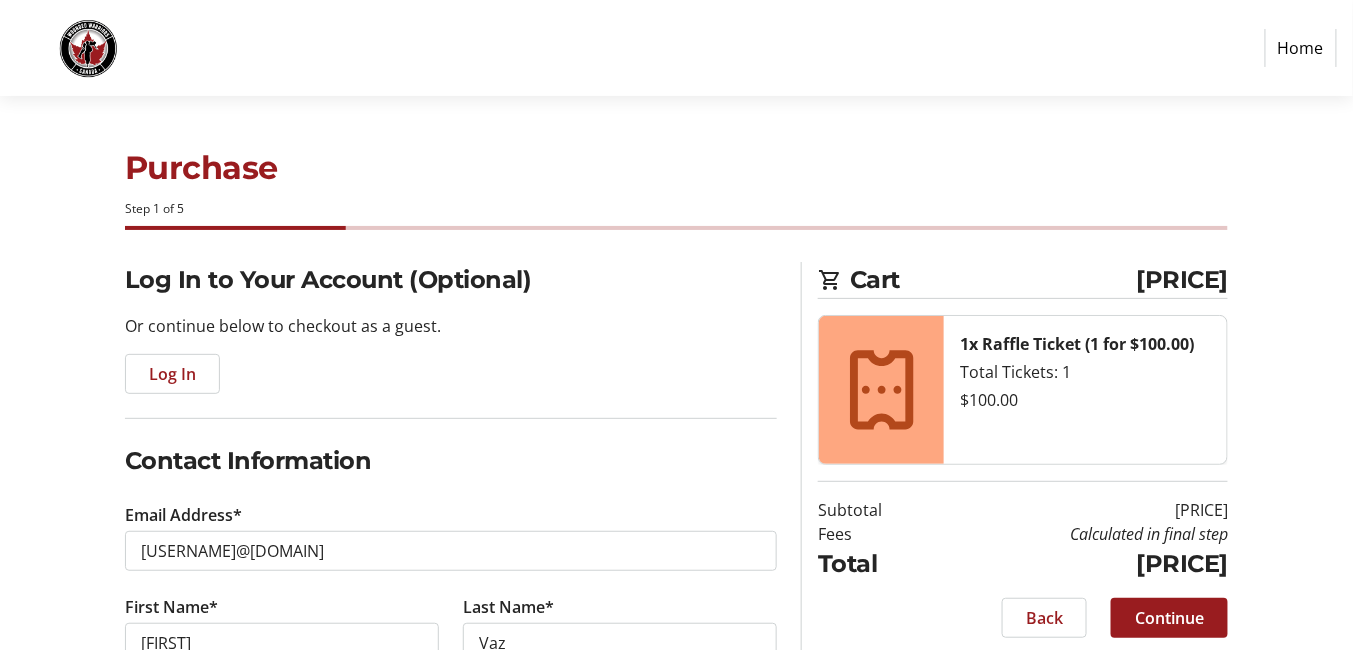 scroll, scrollTop: 640, scrollLeft: 0, axis: vertical 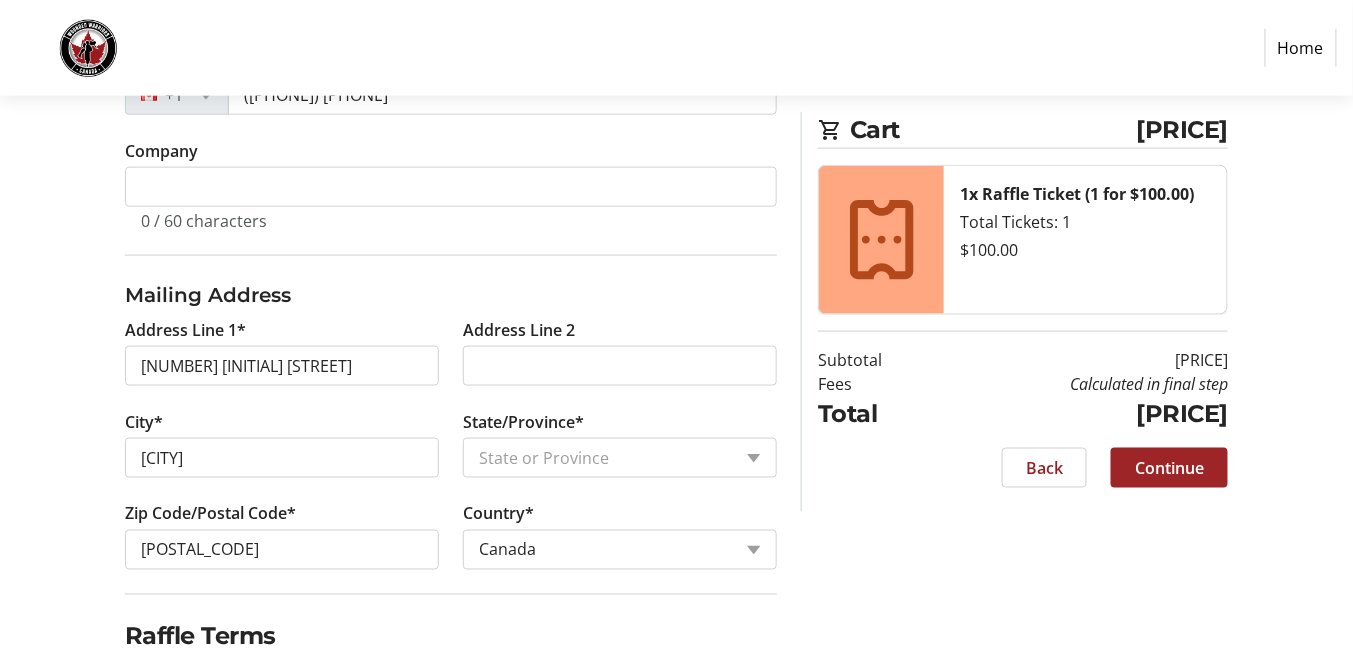 click 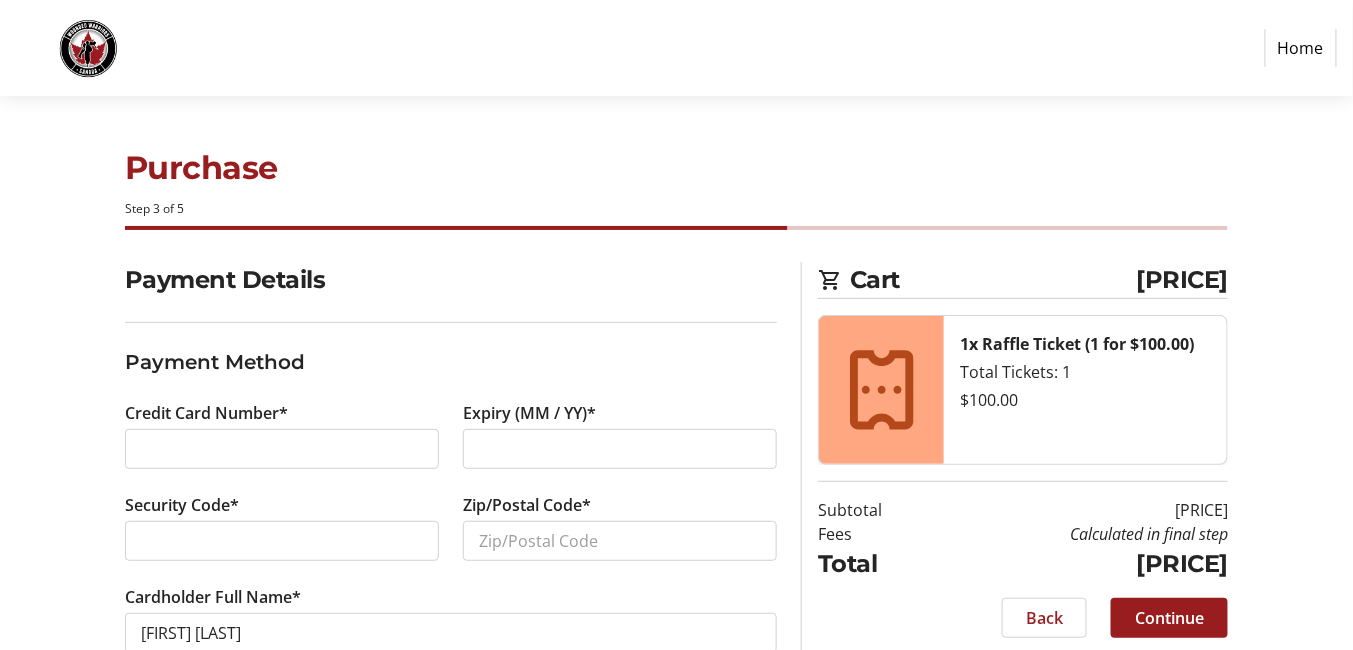 scroll, scrollTop: 48, scrollLeft: 0, axis: vertical 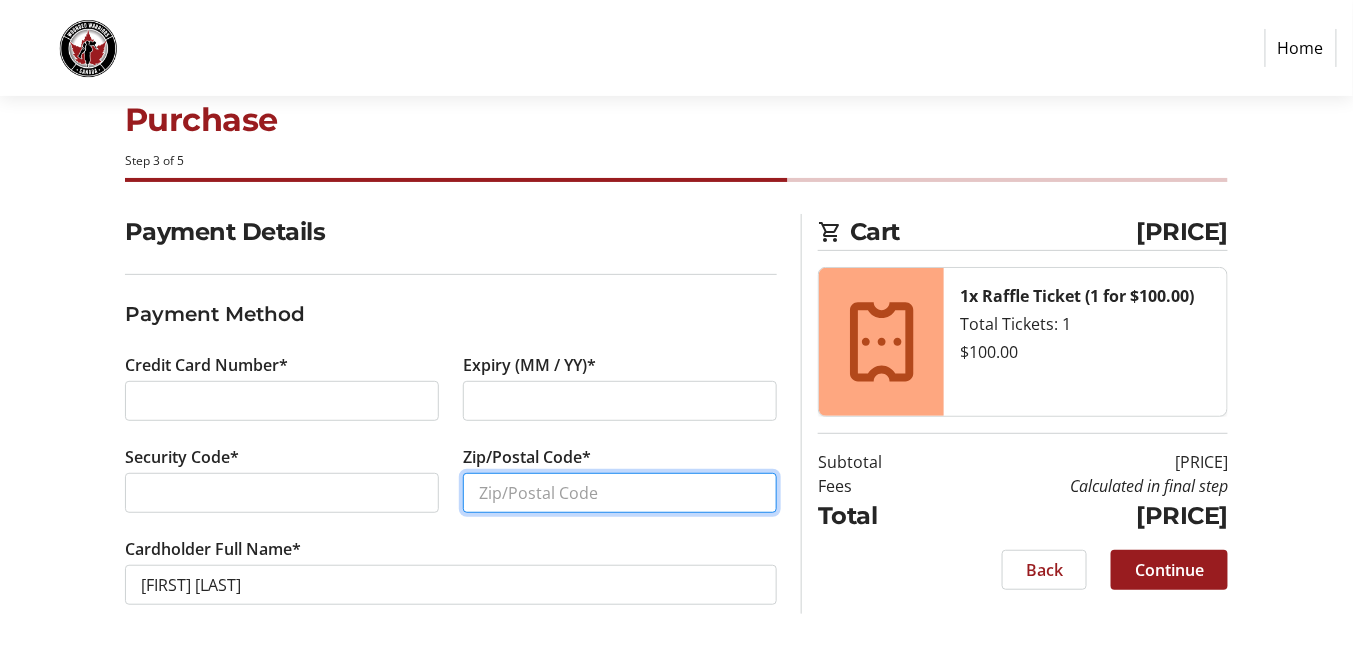 click on "Zip/Postal Code*" at bounding box center [620, 493] 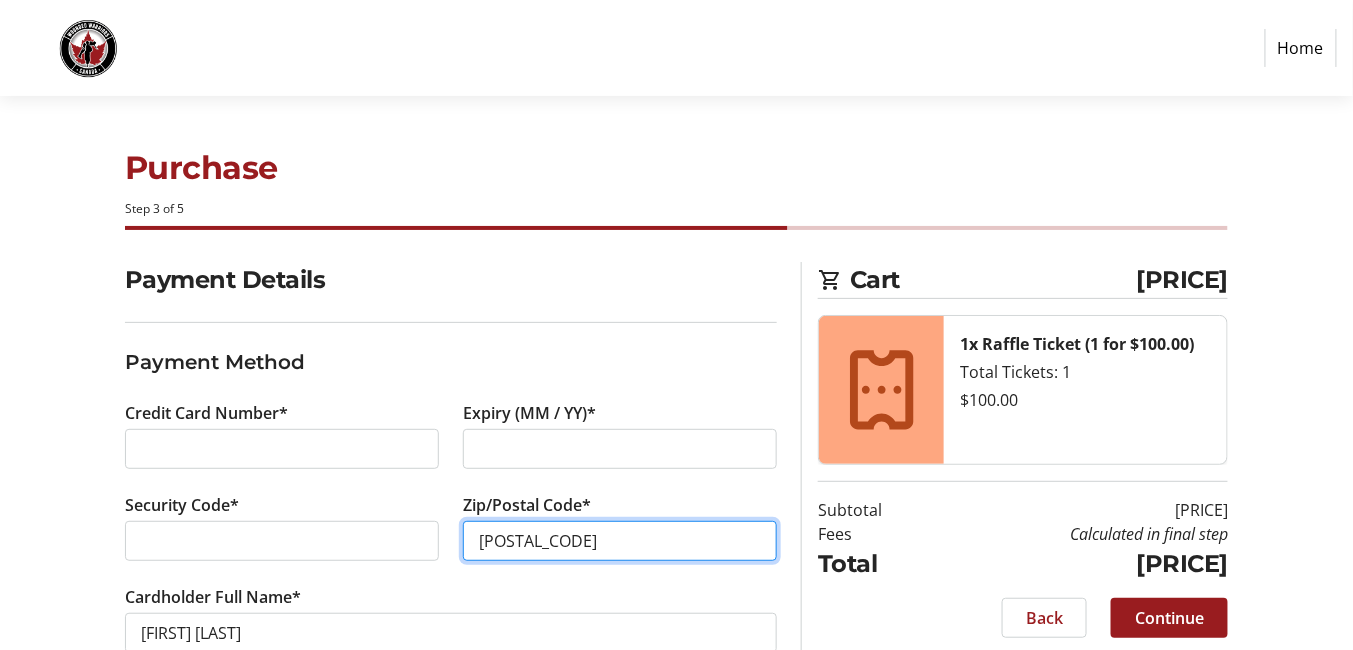 scroll, scrollTop: 48, scrollLeft: 0, axis: vertical 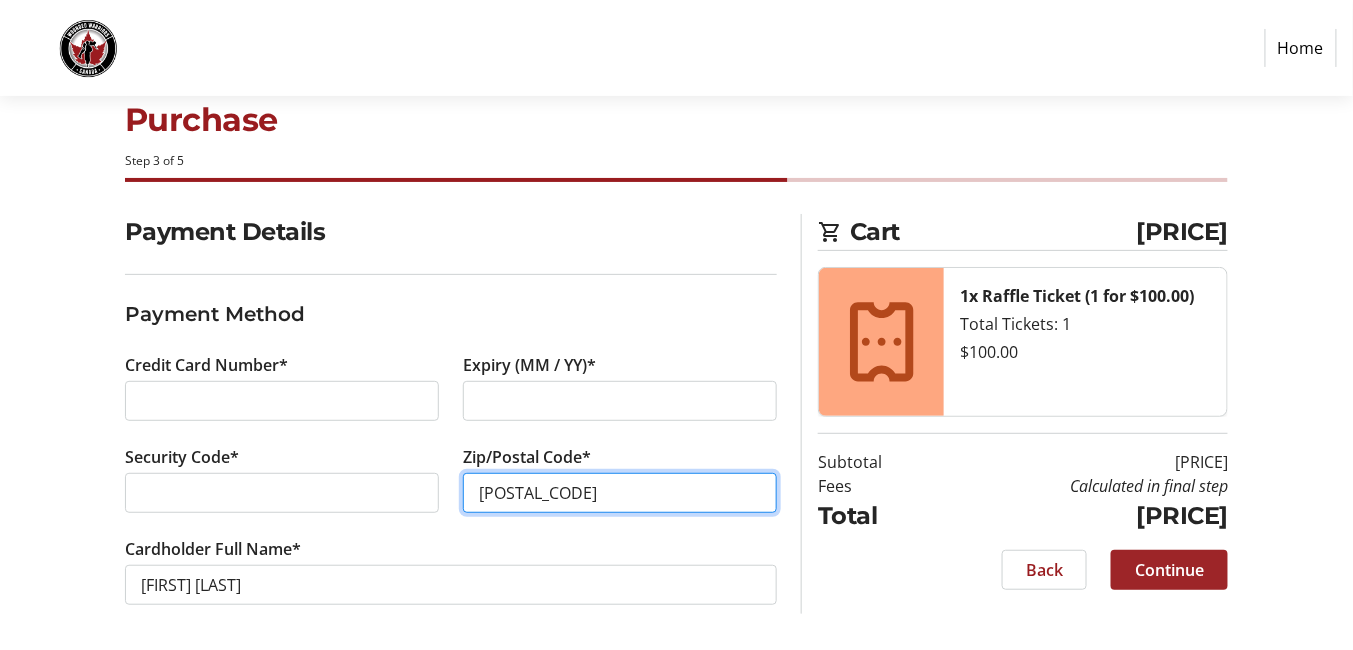 type on "[POSTAL_CODE]" 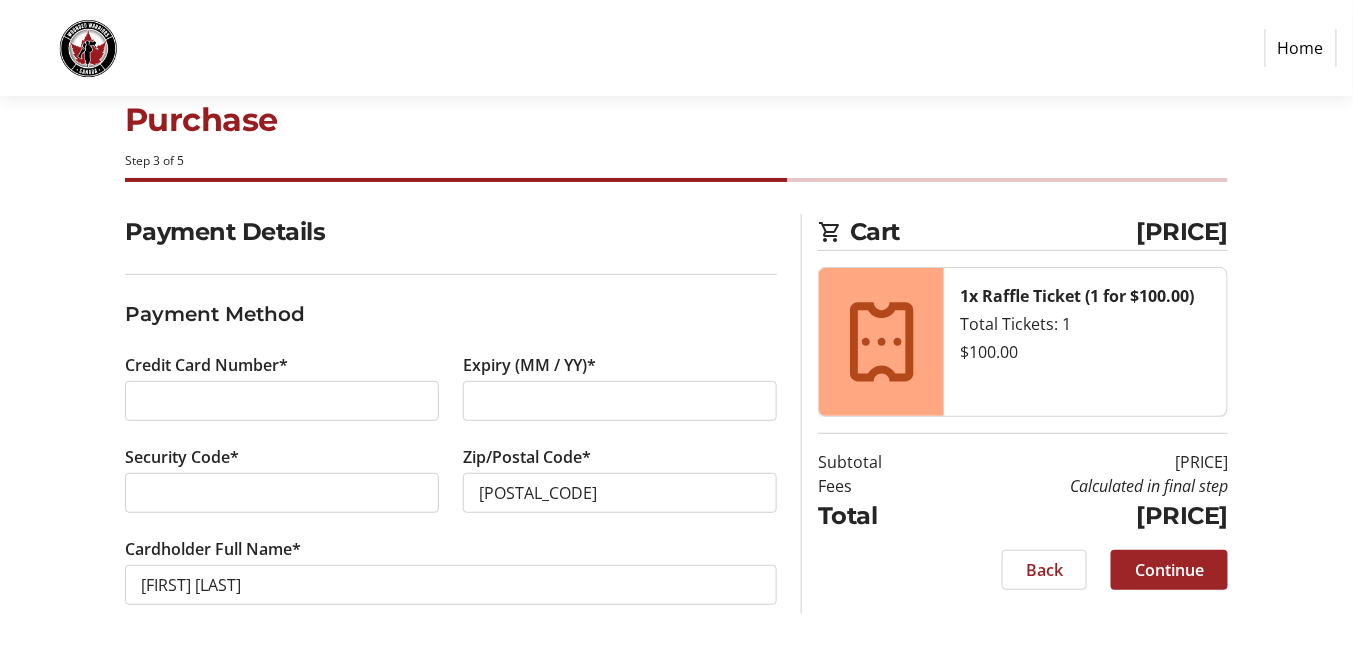click on "Continue" 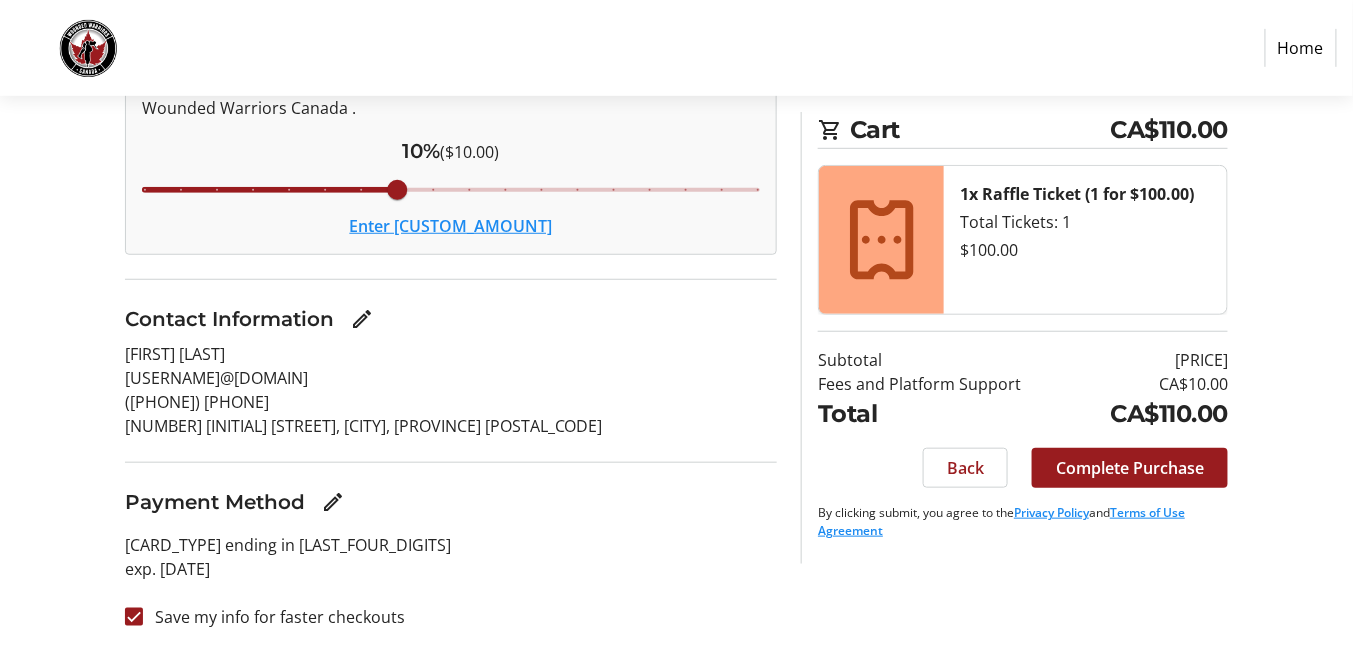 scroll, scrollTop: 132, scrollLeft: 0, axis: vertical 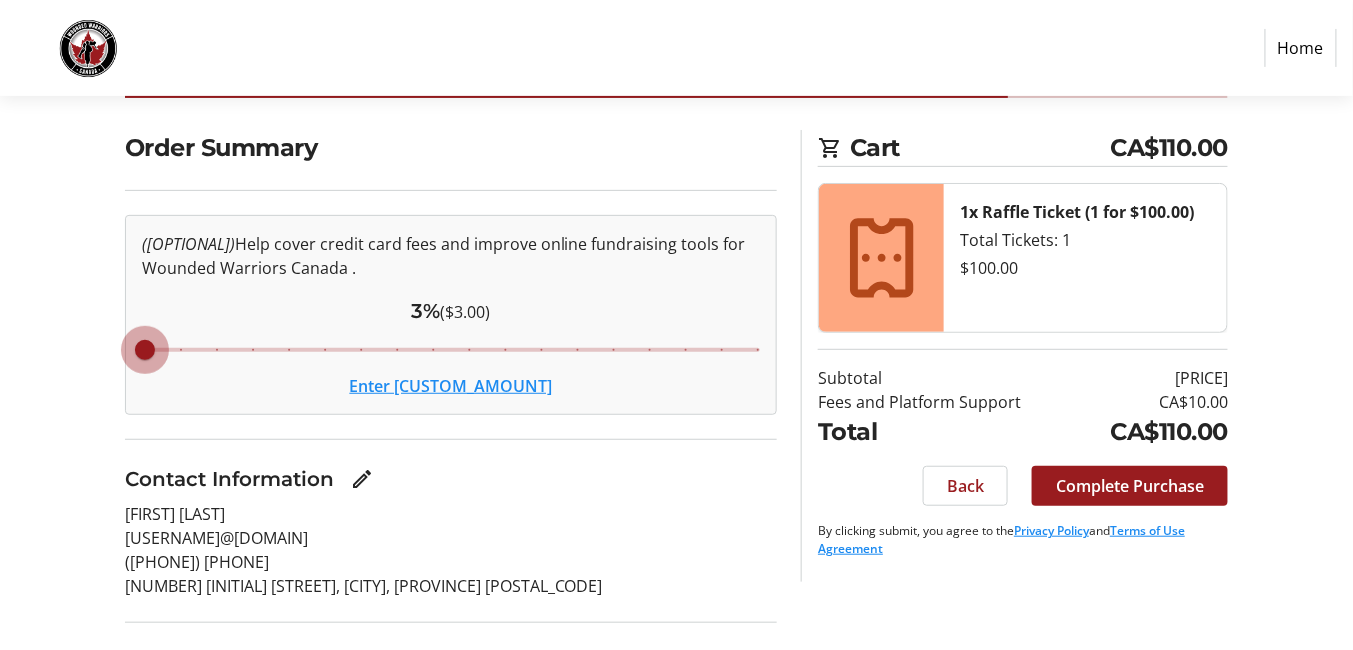 drag, startPoint x: 397, startPoint y: 351, endPoint x: 118, endPoint y: 349, distance: 279.00717 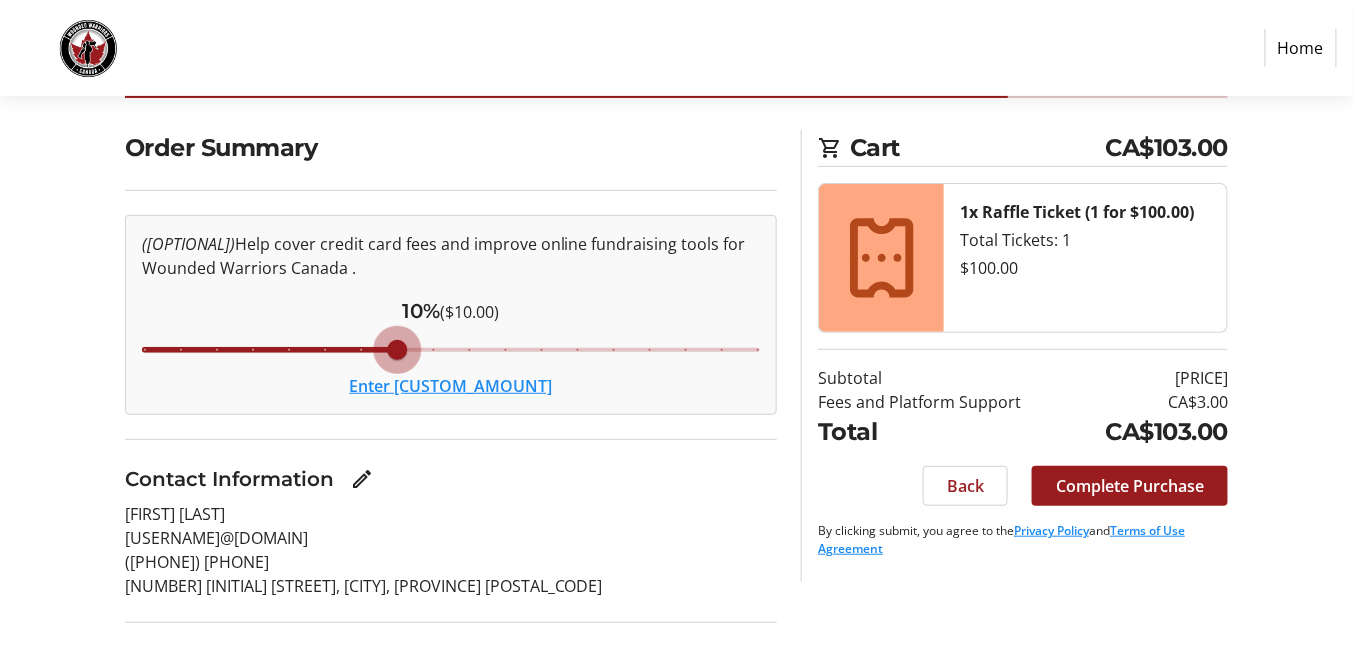 drag, startPoint x: 143, startPoint y: 345, endPoint x: 392, endPoint y: 348, distance: 249.01807 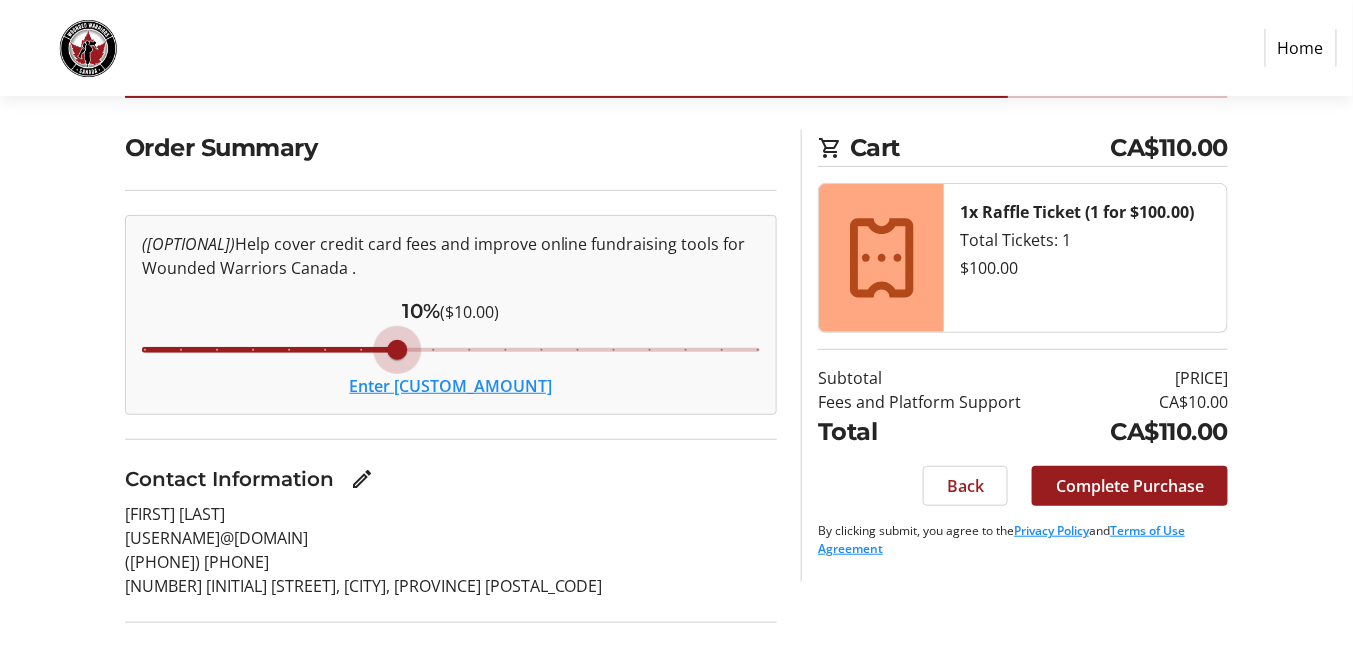 scroll, scrollTop: 292, scrollLeft: 0, axis: vertical 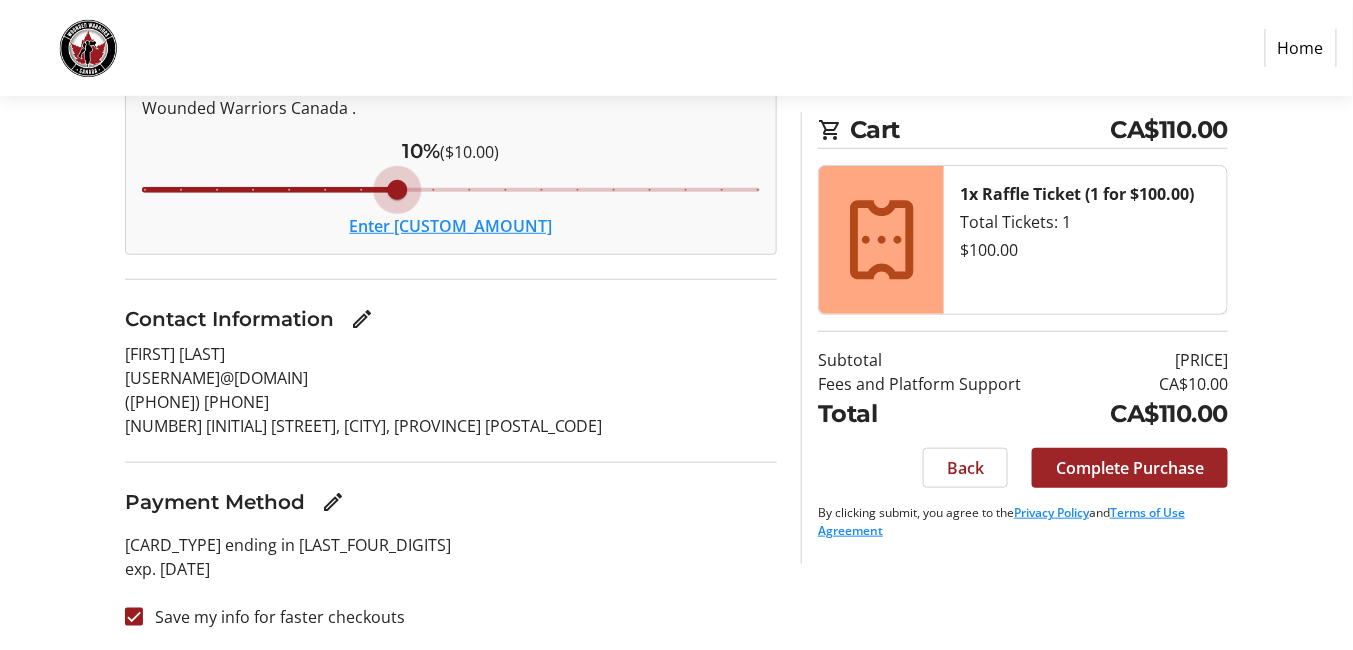 click on "Complete Purchase" 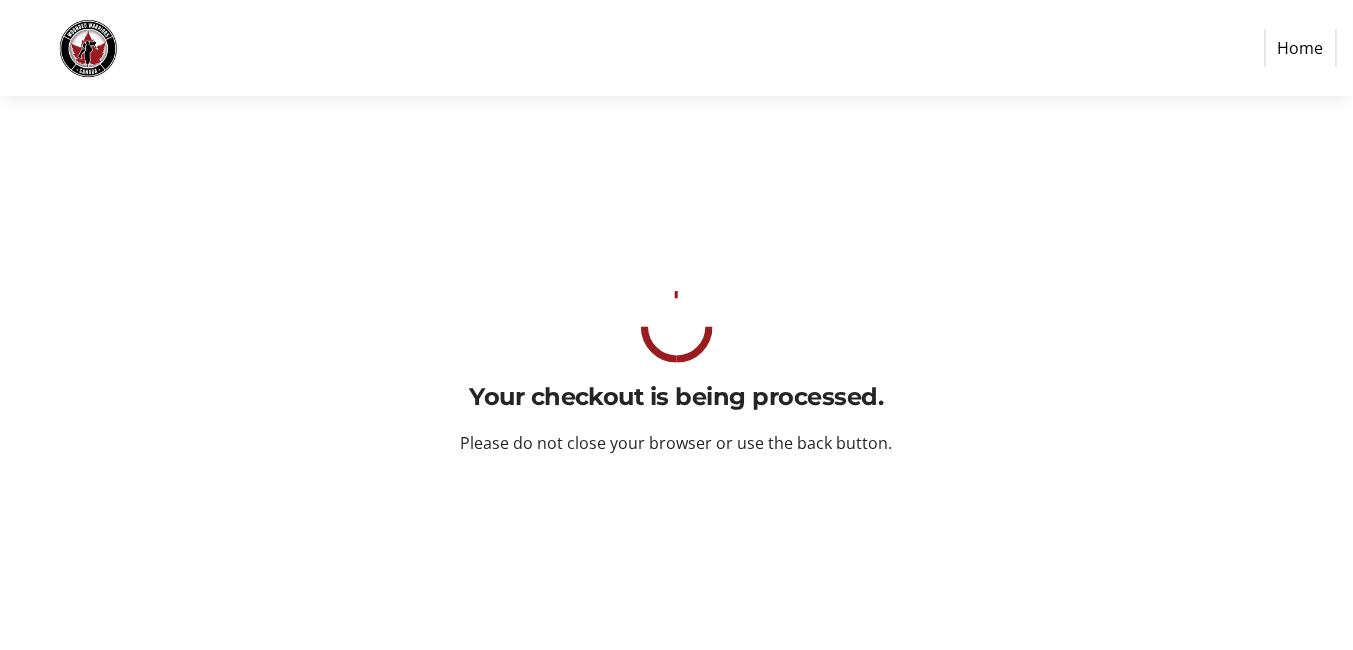 scroll, scrollTop: 0, scrollLeft: 0, axis: both 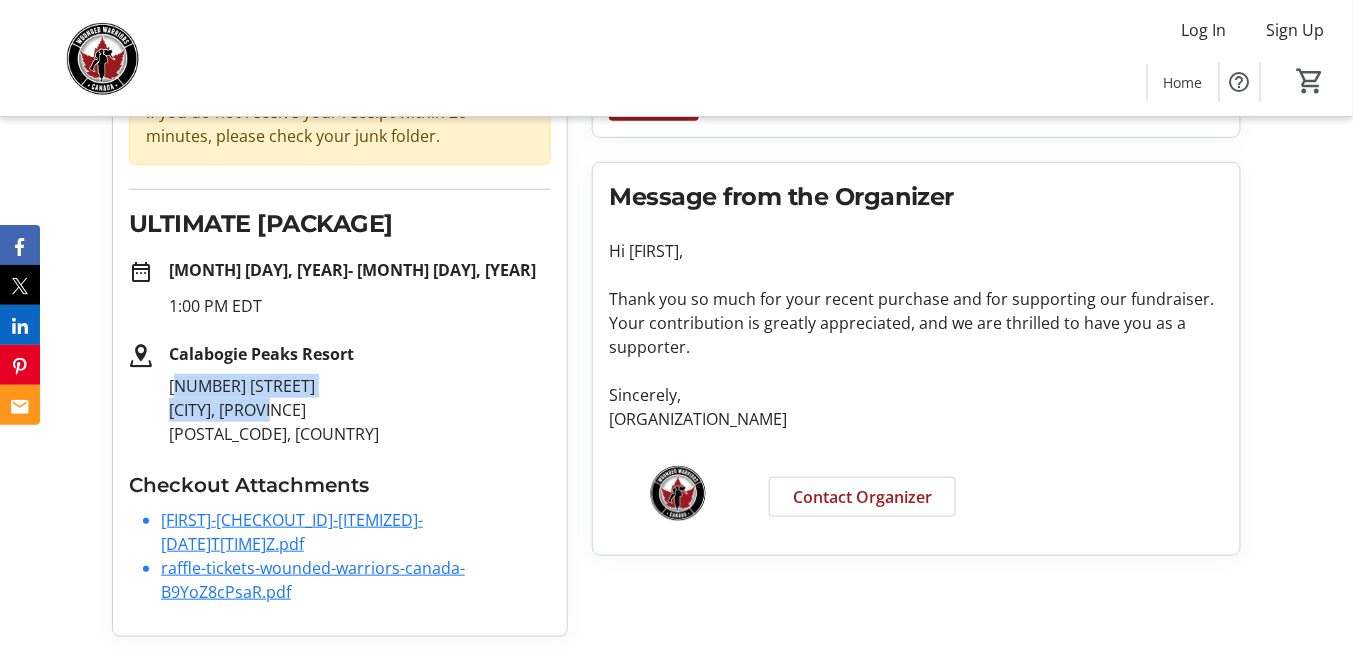 drag, startPoint x: 171, startPoint y: 383, endPoint x: 327, endPoint y: 407, distance: 157.83536 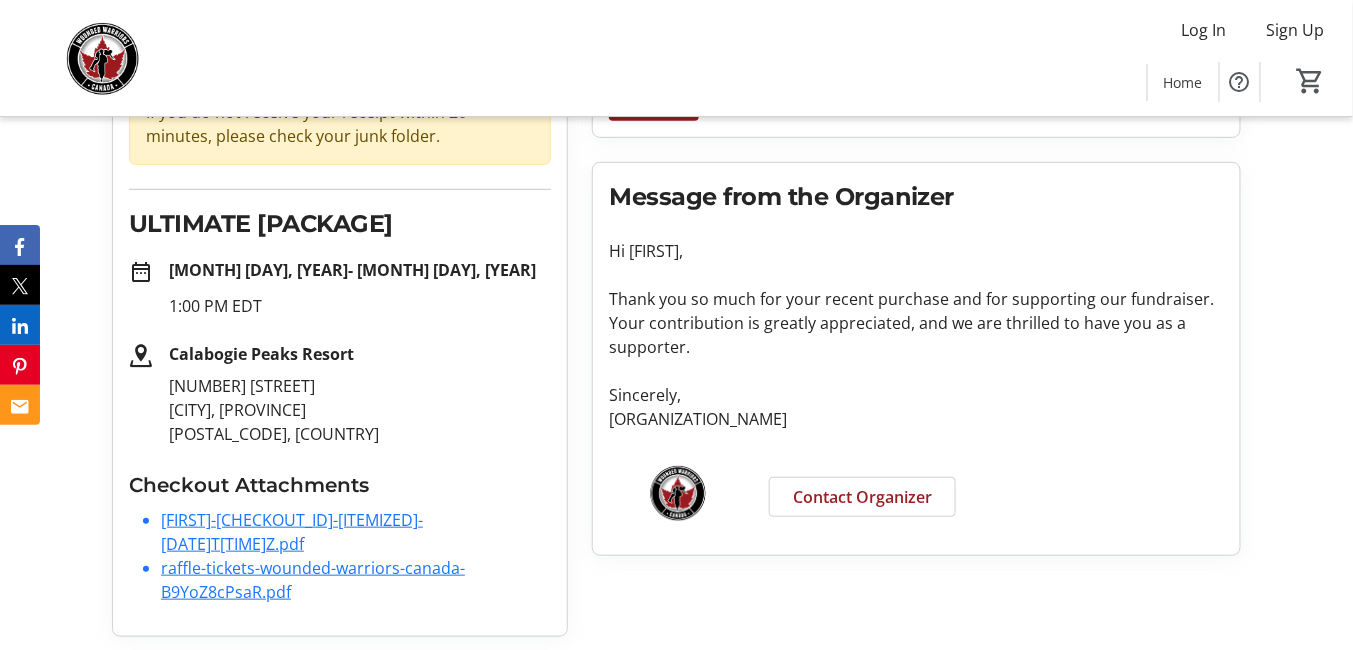 click 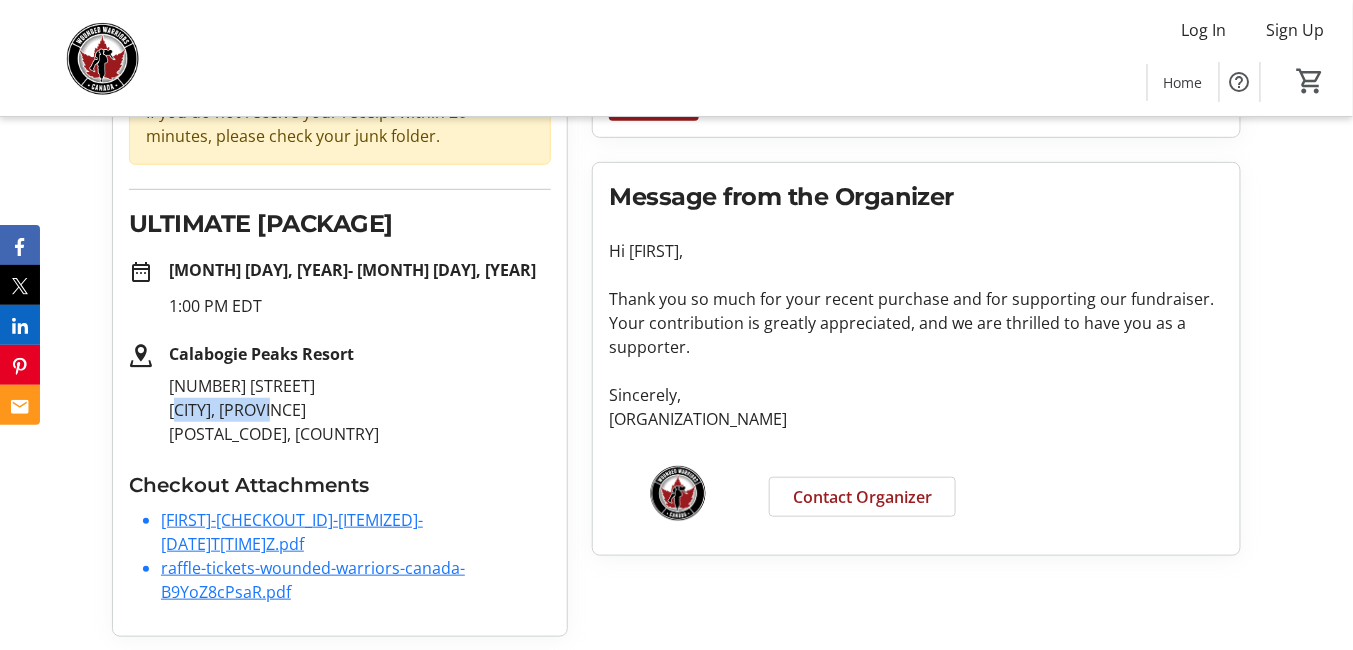 drag, startPoint x: 161, startPoint y: 406, endPoint x: 274, endPoint y: 404, distance: 113.0177 